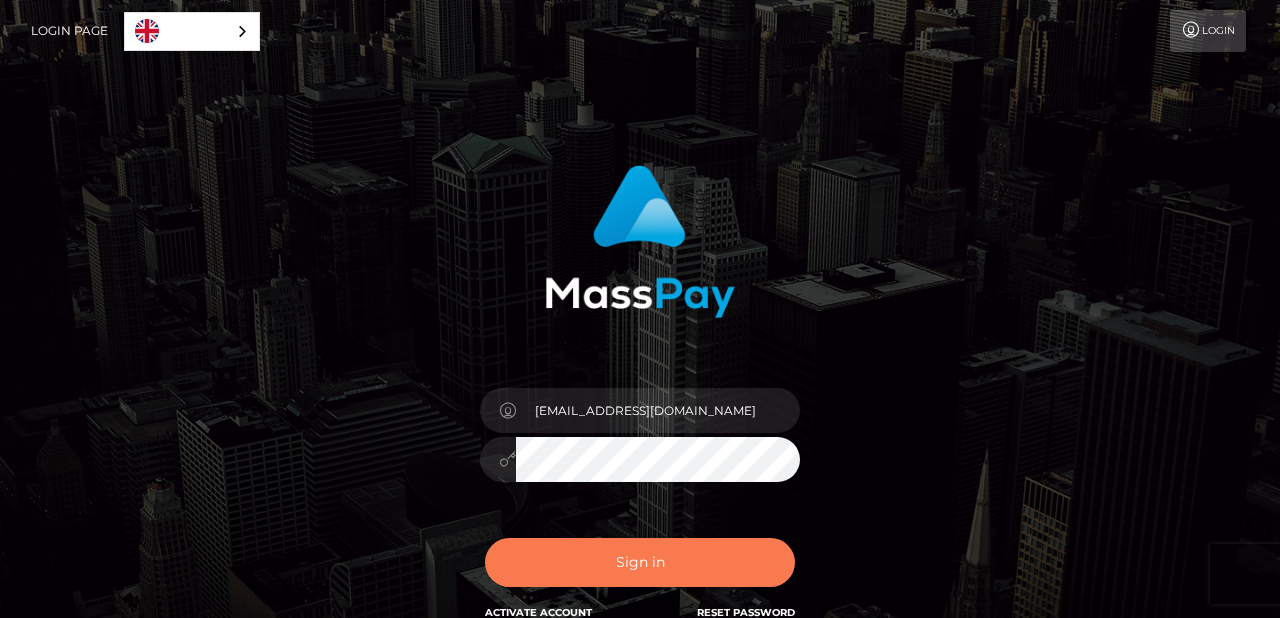 scroll, scrollTop: 0, scrollLeft: 0, axis: both 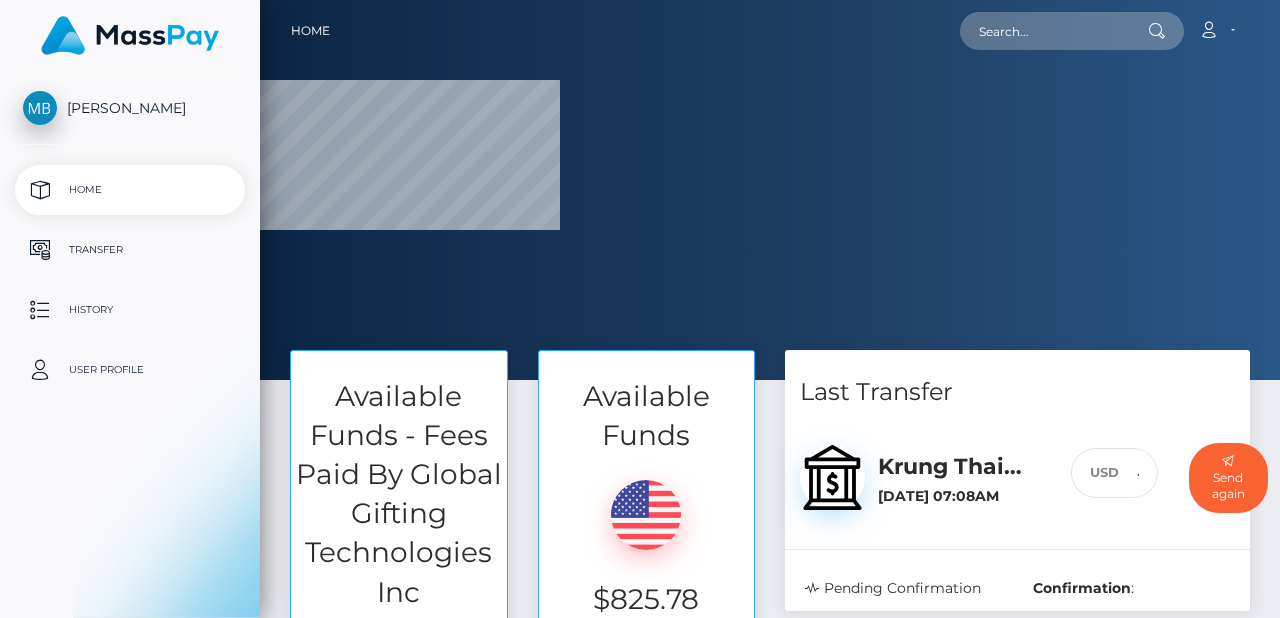 select 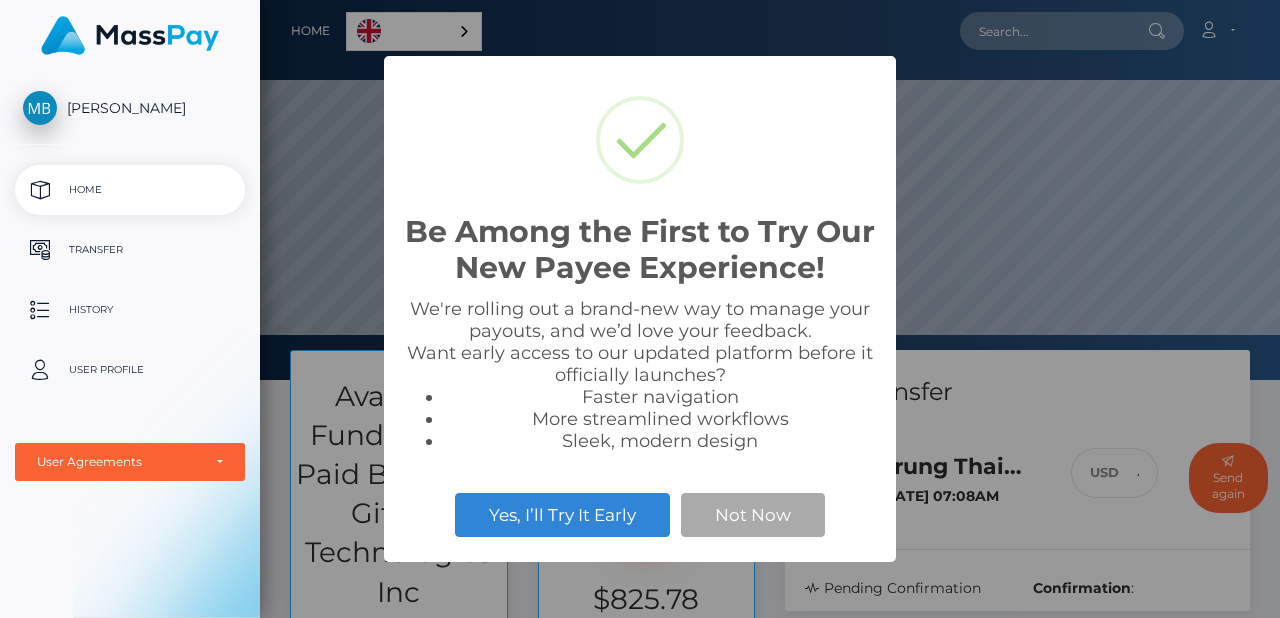 scroll, scrollTop: 999620, scrollLeft: 998980, axis: both 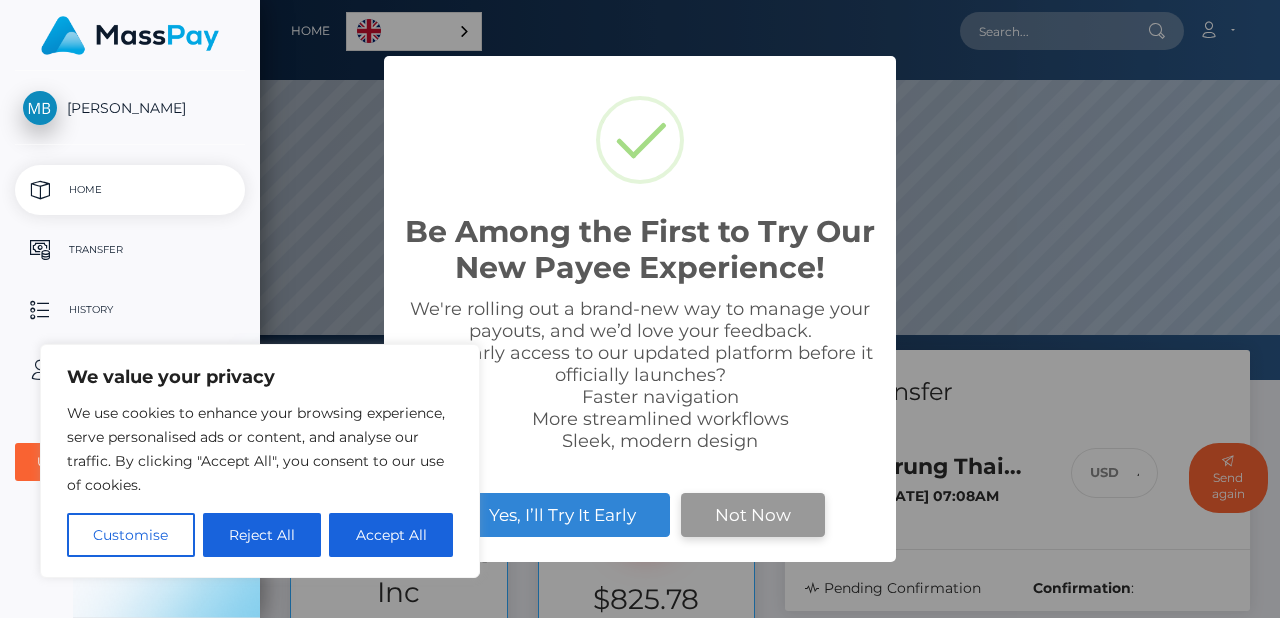 click on "Not Now" at bounding box center (753, 515) 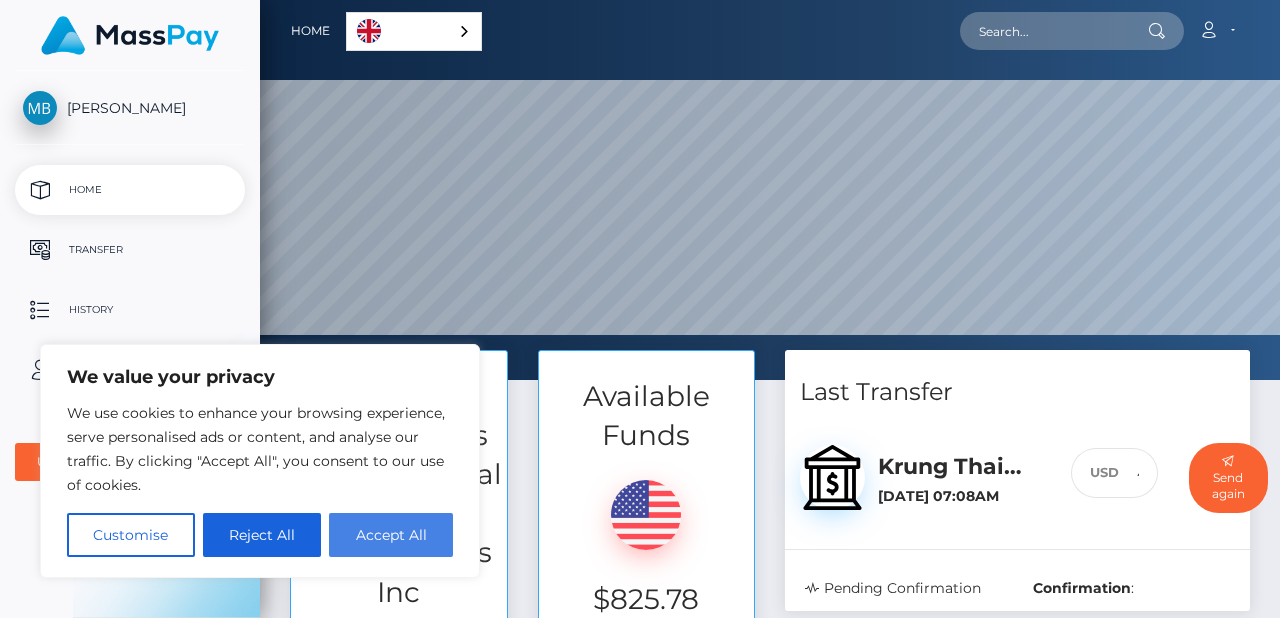 click on "Accept All" at bounding box center [391, 535] 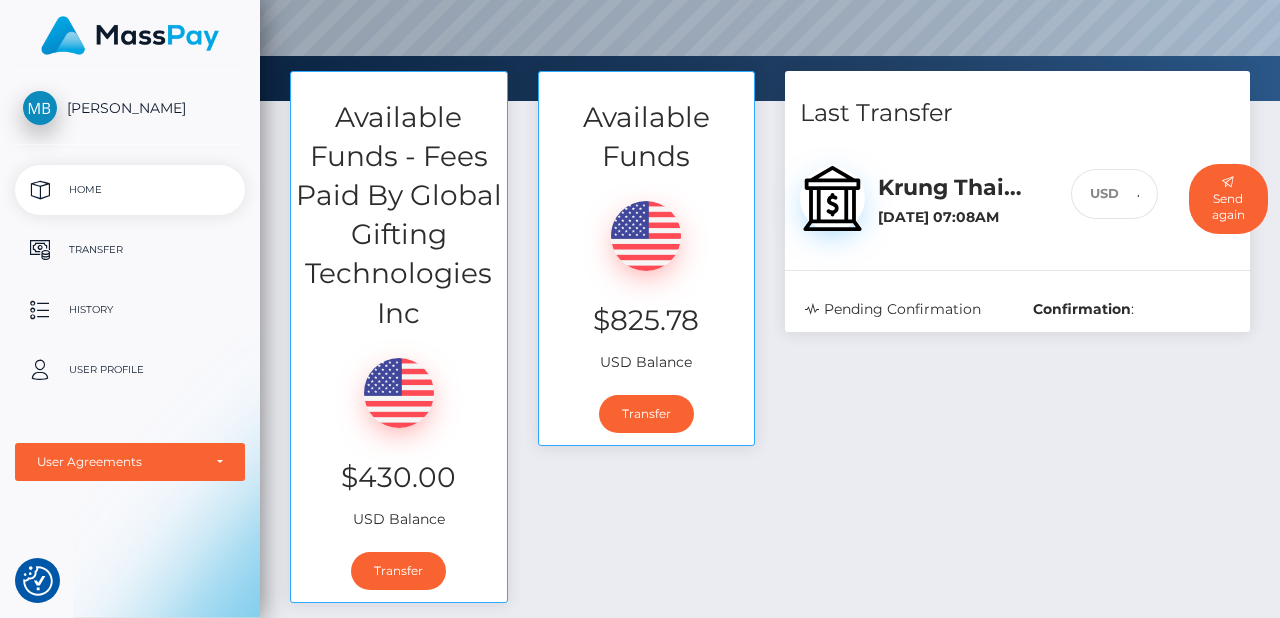 scroll, scrollTop: 288, scrollLeft: 0, axis: vertical 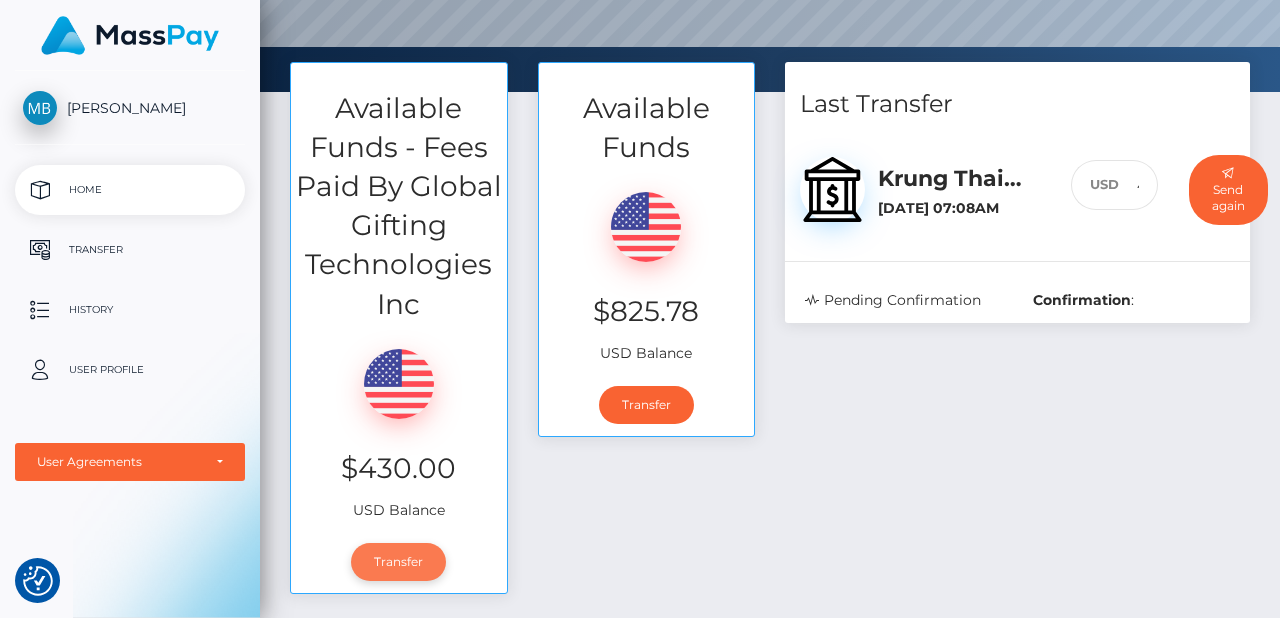 click on "Transfer" at bounding box center [398, 562] 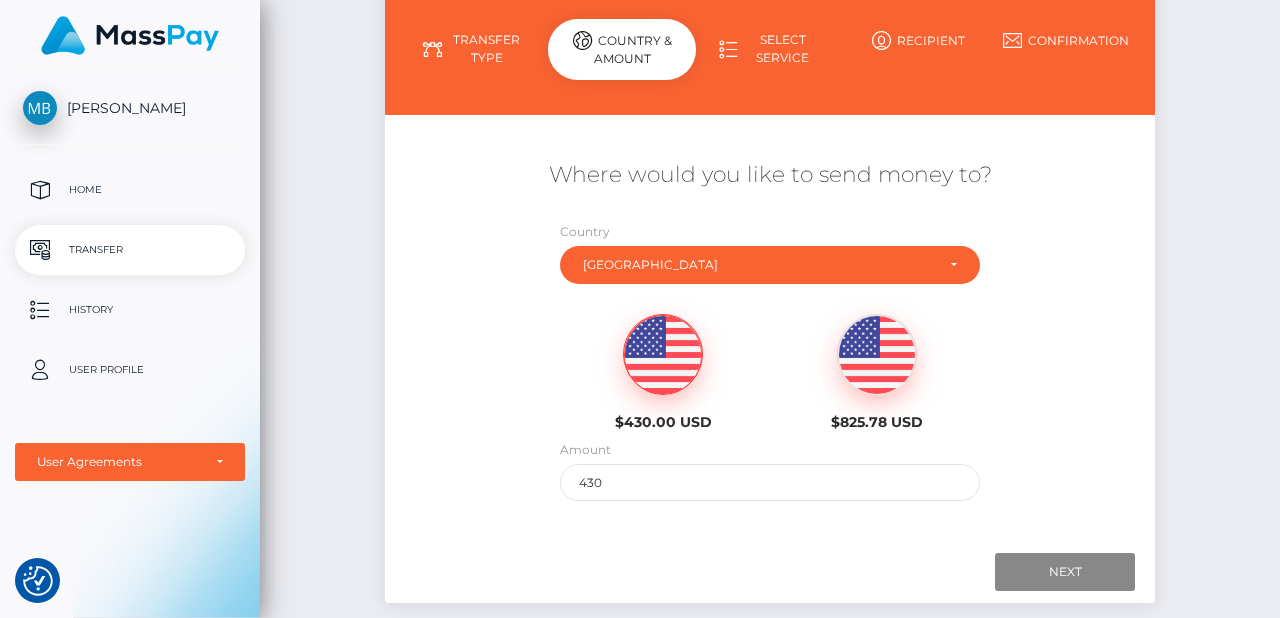 scroll, scrollTop: 238, scrollLeft: 0, axis: vertical 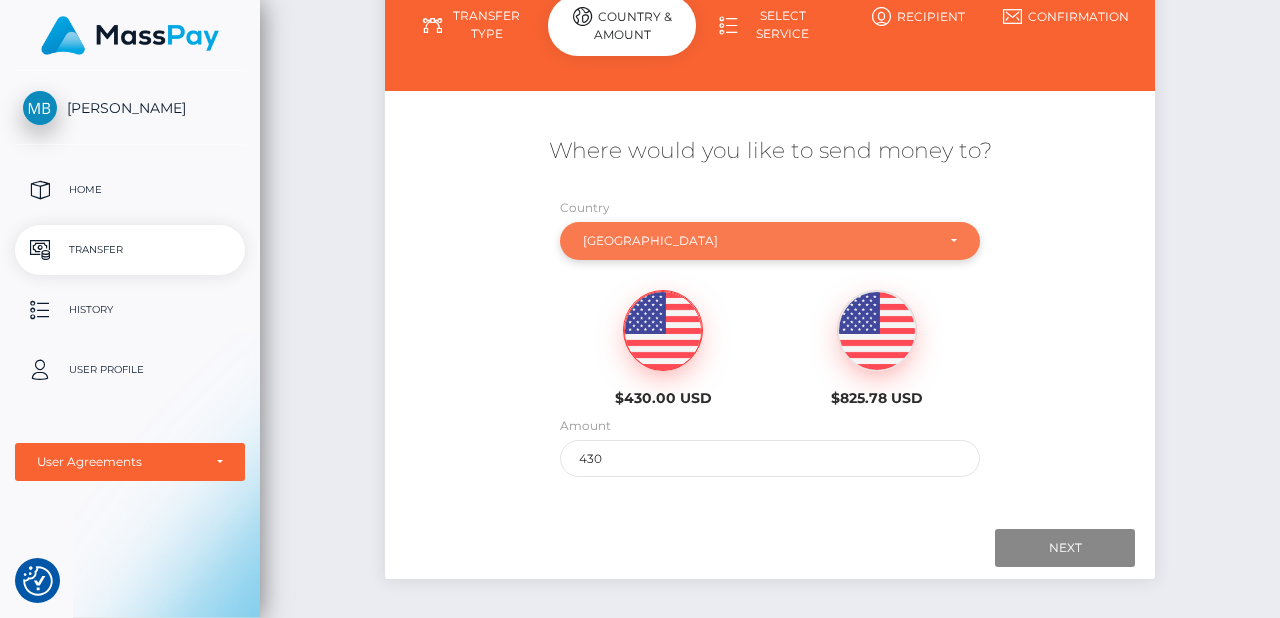 click on "United Kingdom" at bounding box center [758, 241] 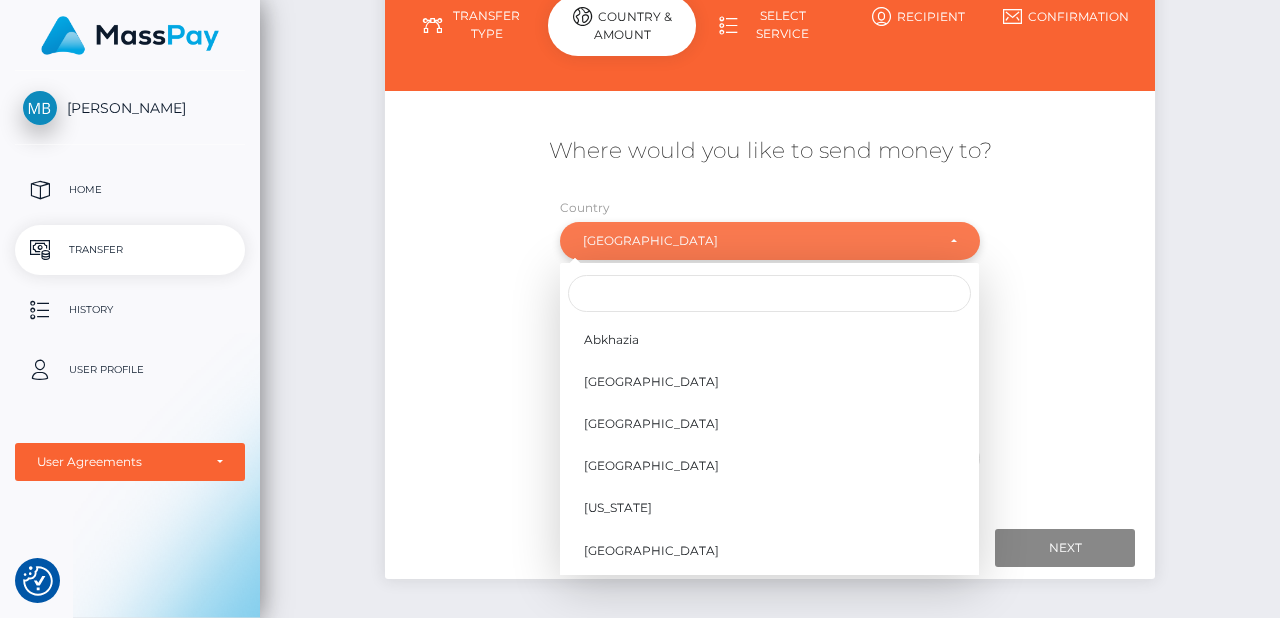 scroll, scrollTop: 8177, scrollLeft: 0, axis: vertical 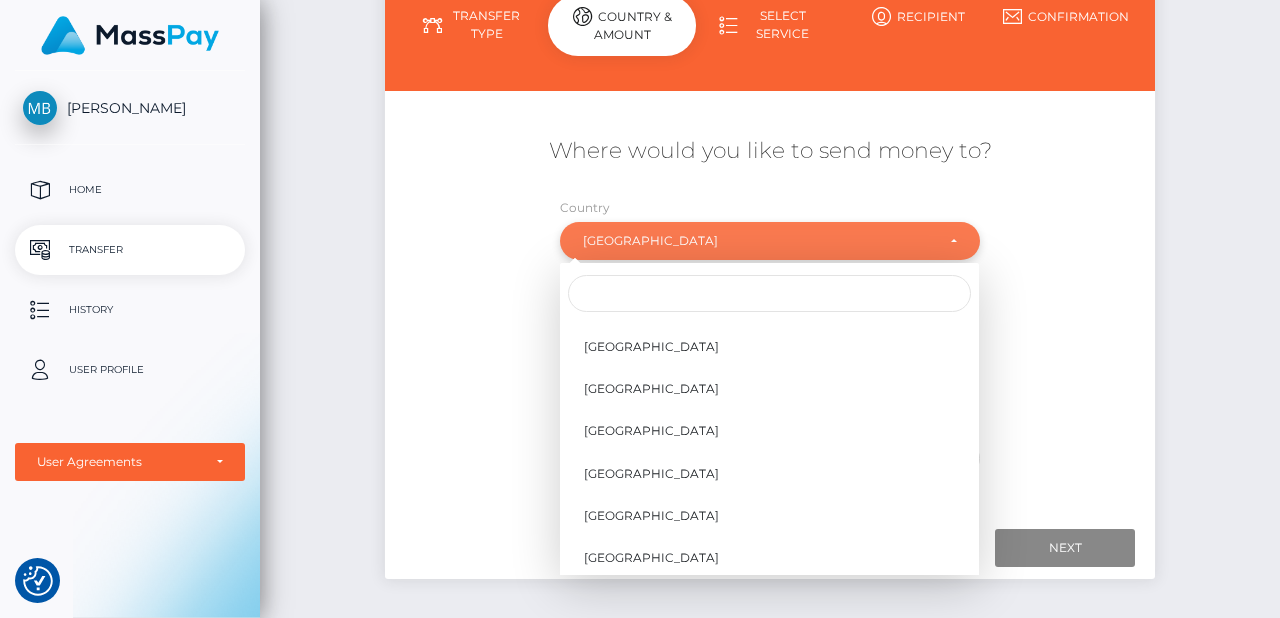 type 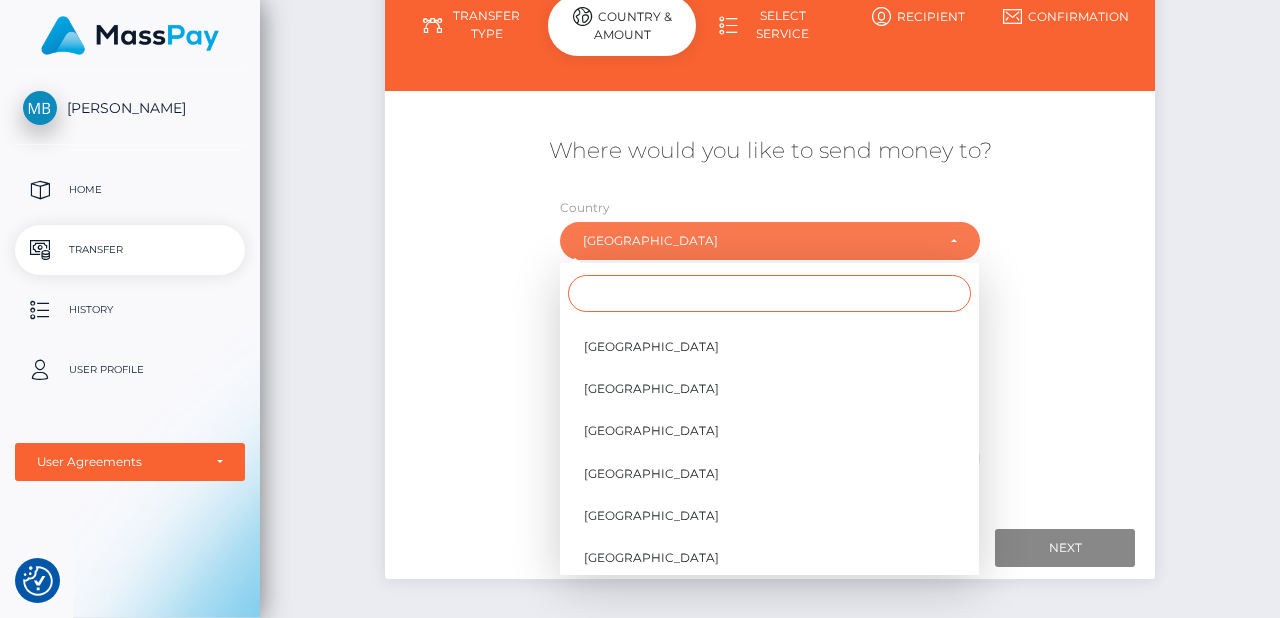 click at bounding box center [769, 293] 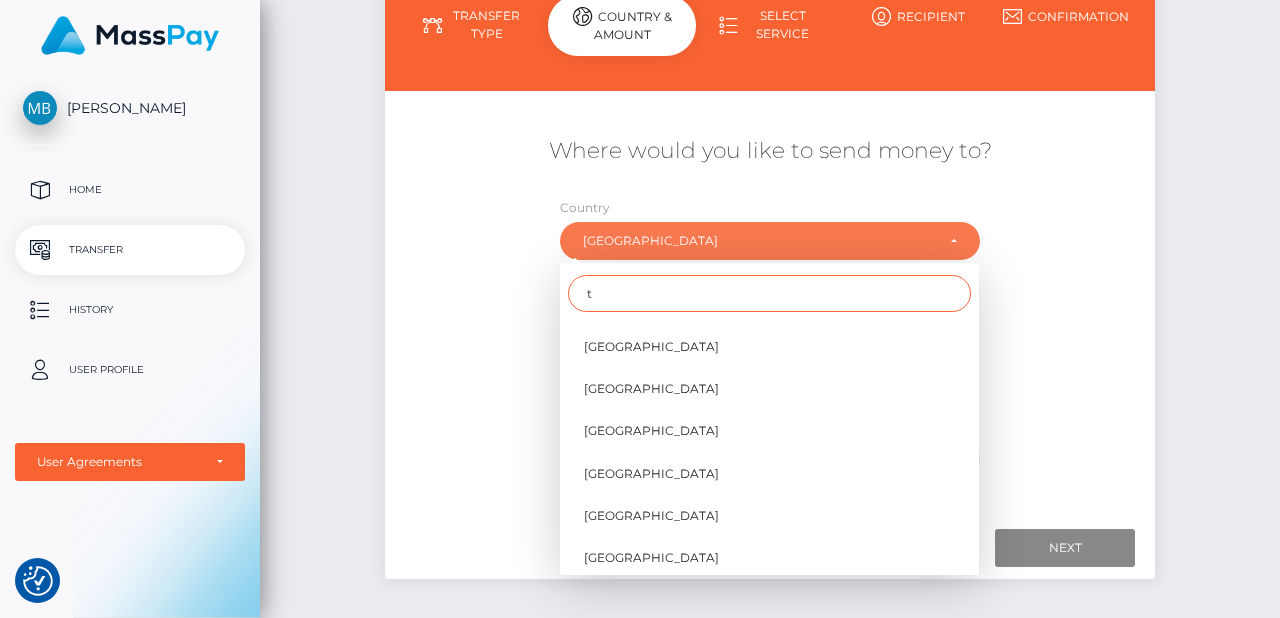 scroll, scrollTop: 0, scrollLeft: 0, axis: both 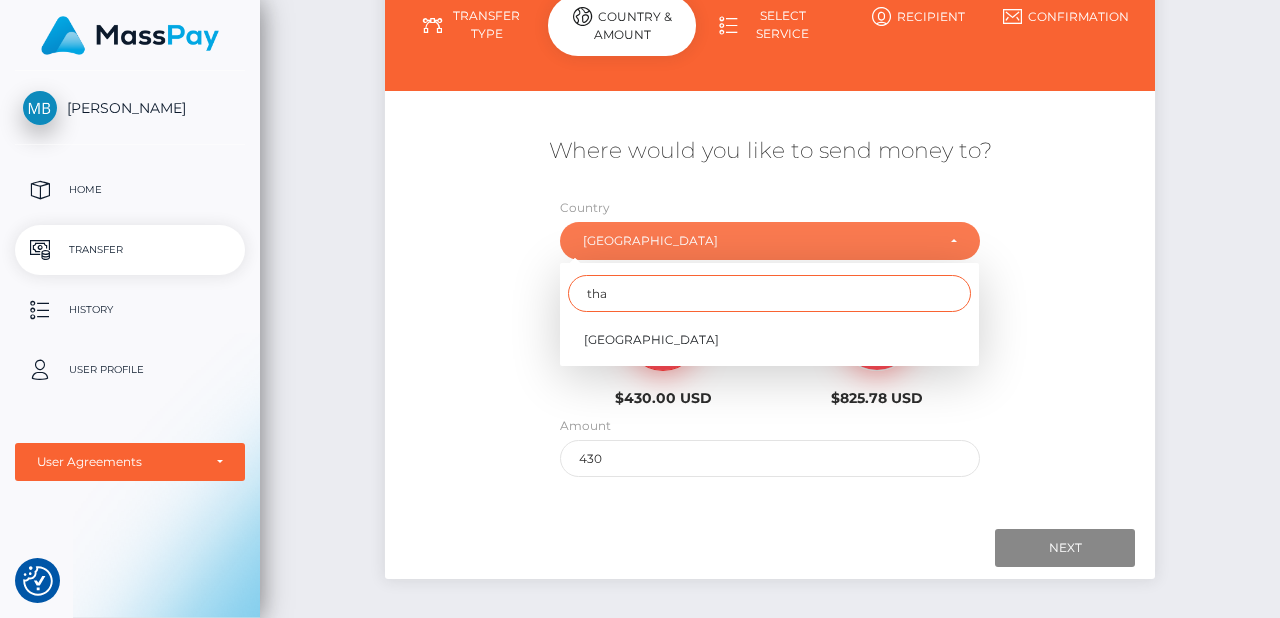 click on "tha" at bounding box center [769, 293] 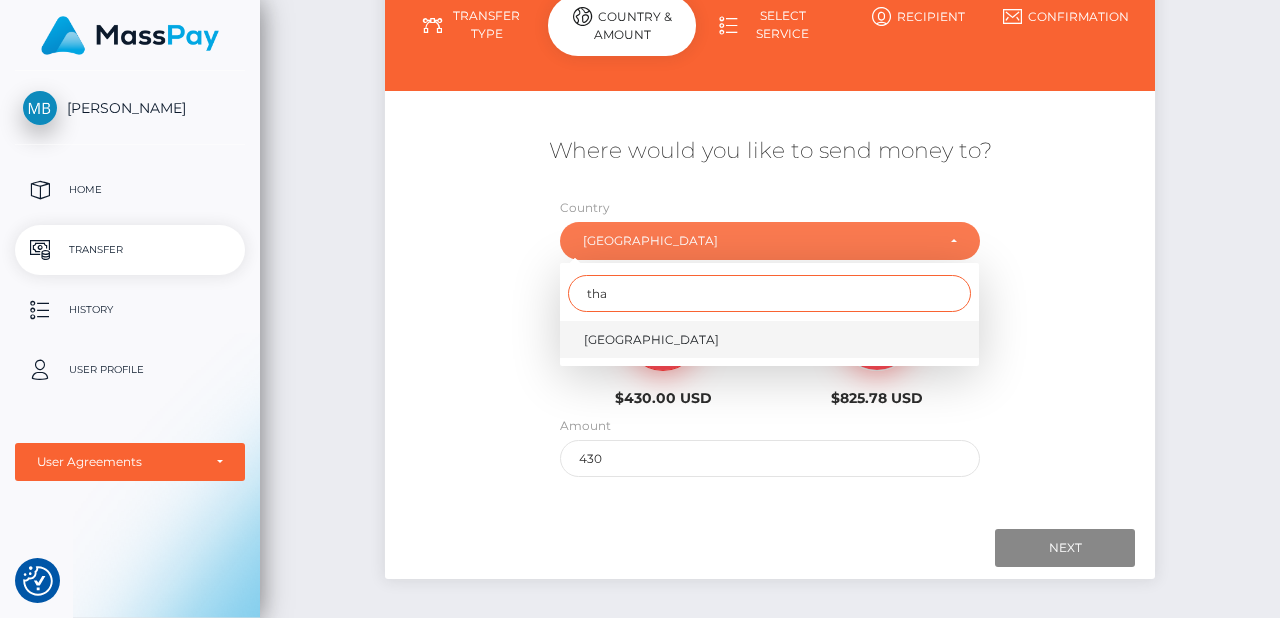 type on "tha" 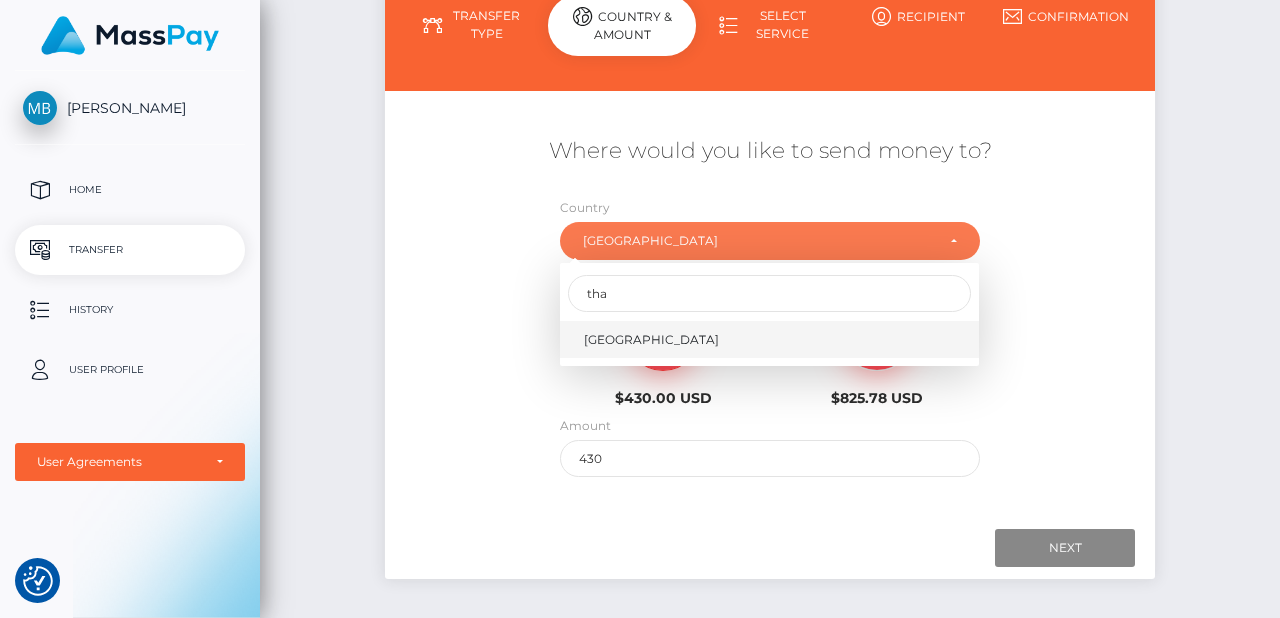 click on "Thailand" at bounding box center [651, 340] 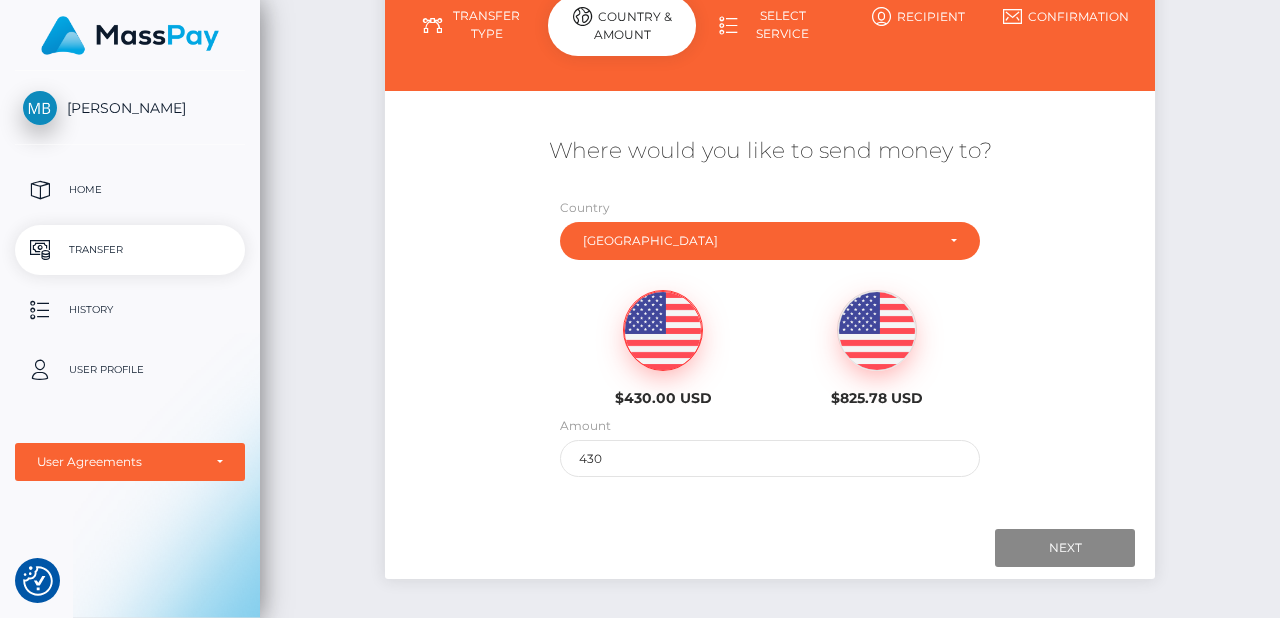 click at bounding box center (663, 331) 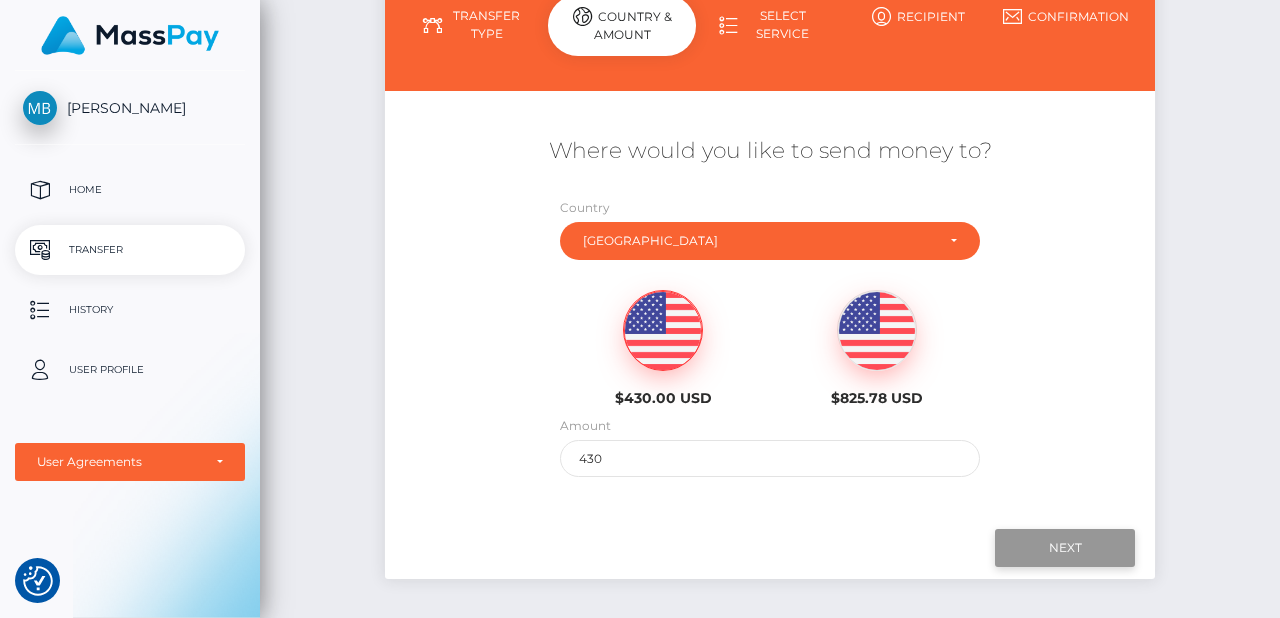 click on "Next" at bounding box center (1065, 548) 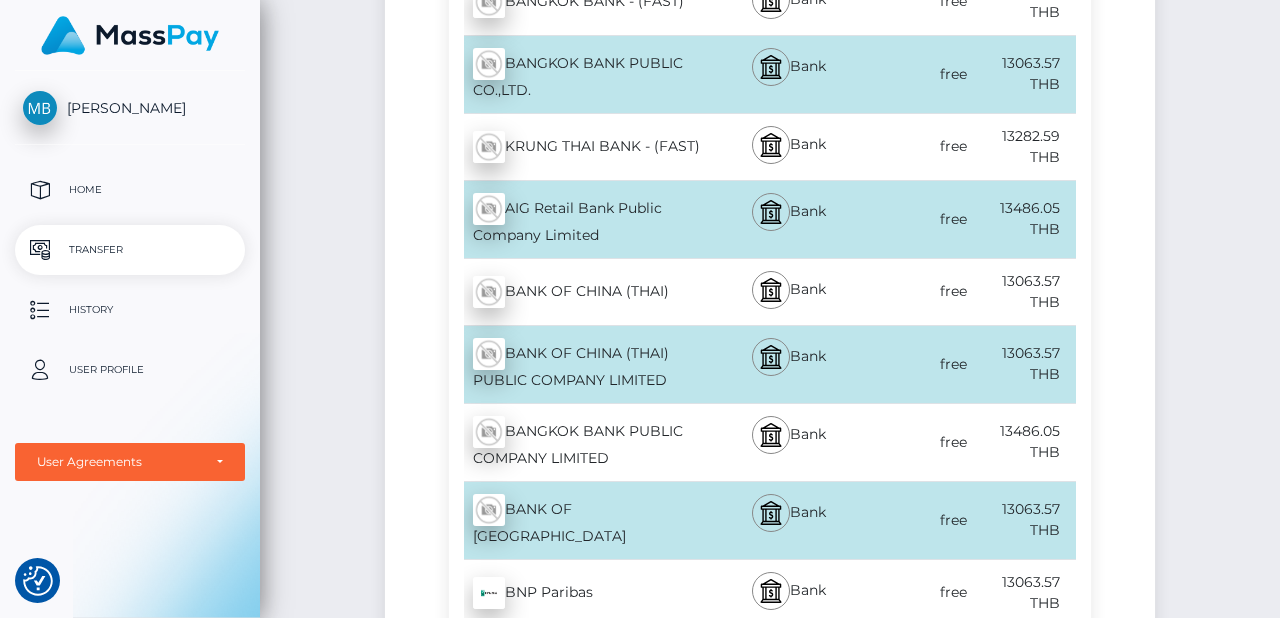 scroll, scrollTop: 869, scrollLeft: 0, axis: vertical 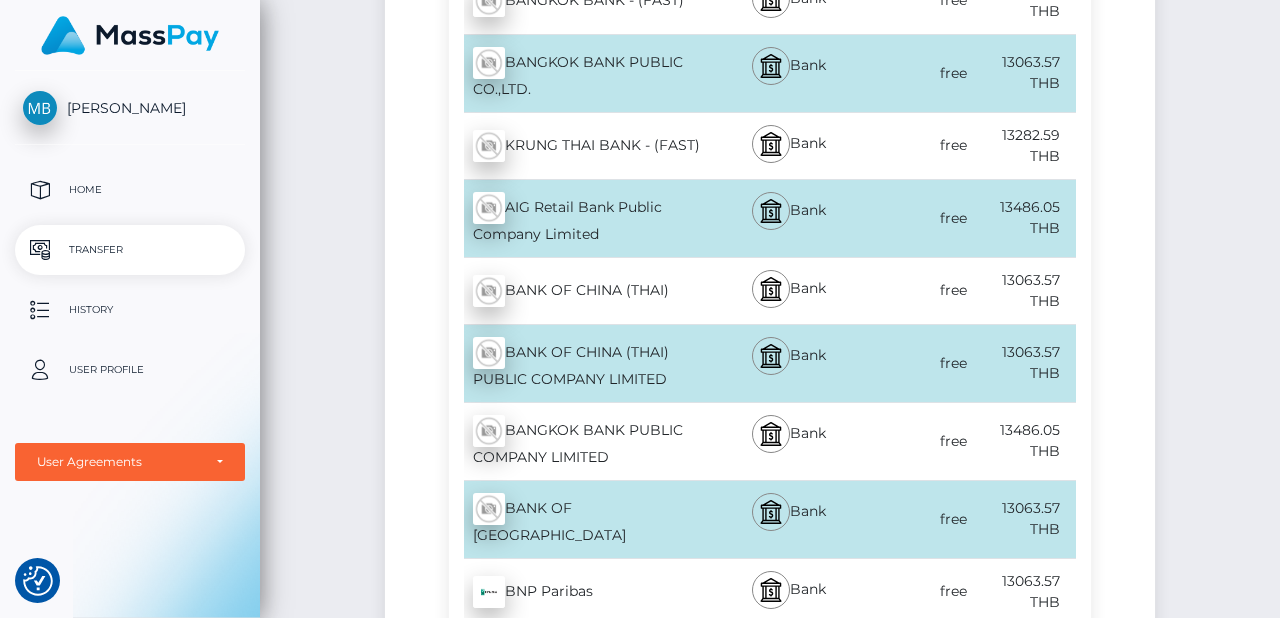 click on "KRUNG THAI BANK - (FAST)  - THB" at bounding box center (579, 146) 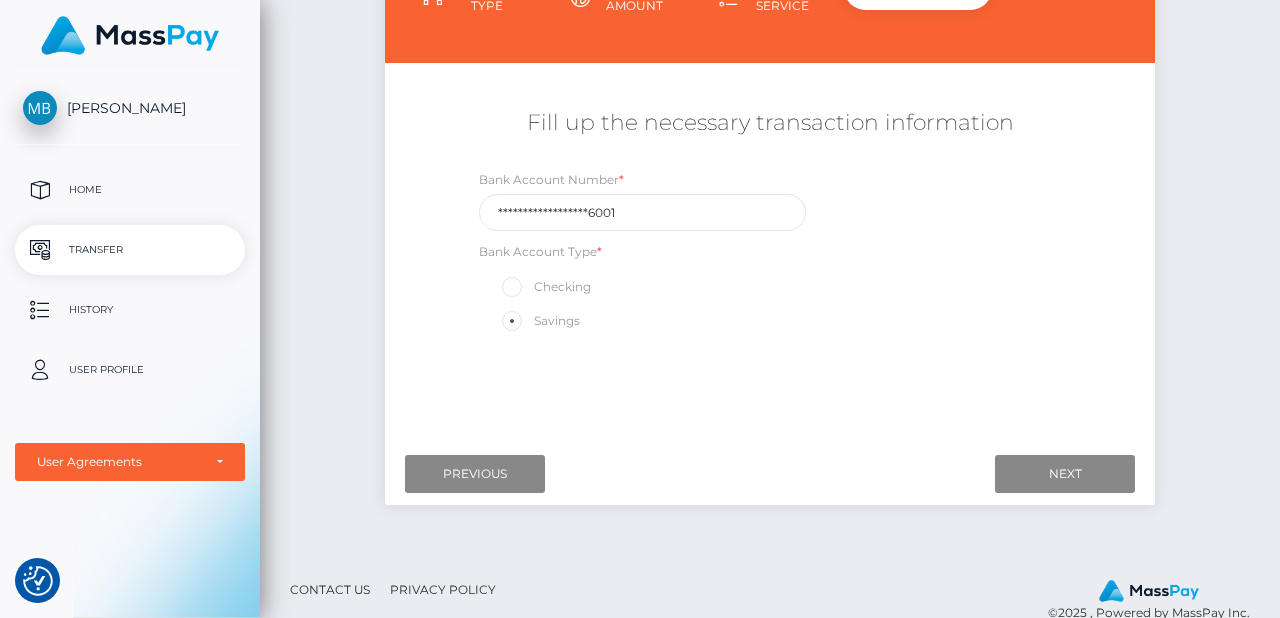 scroll, scrollTop: 272, scrollLeft: 0, axis: vertical 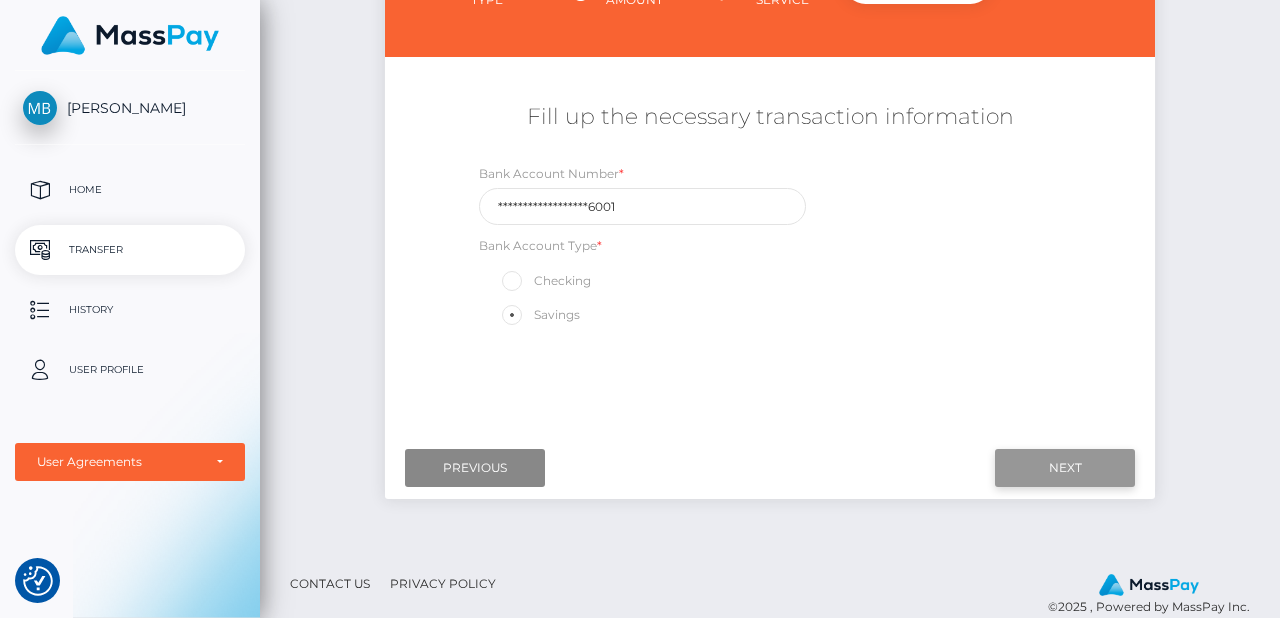 click on "Next" at bounding box center (1065, 468) 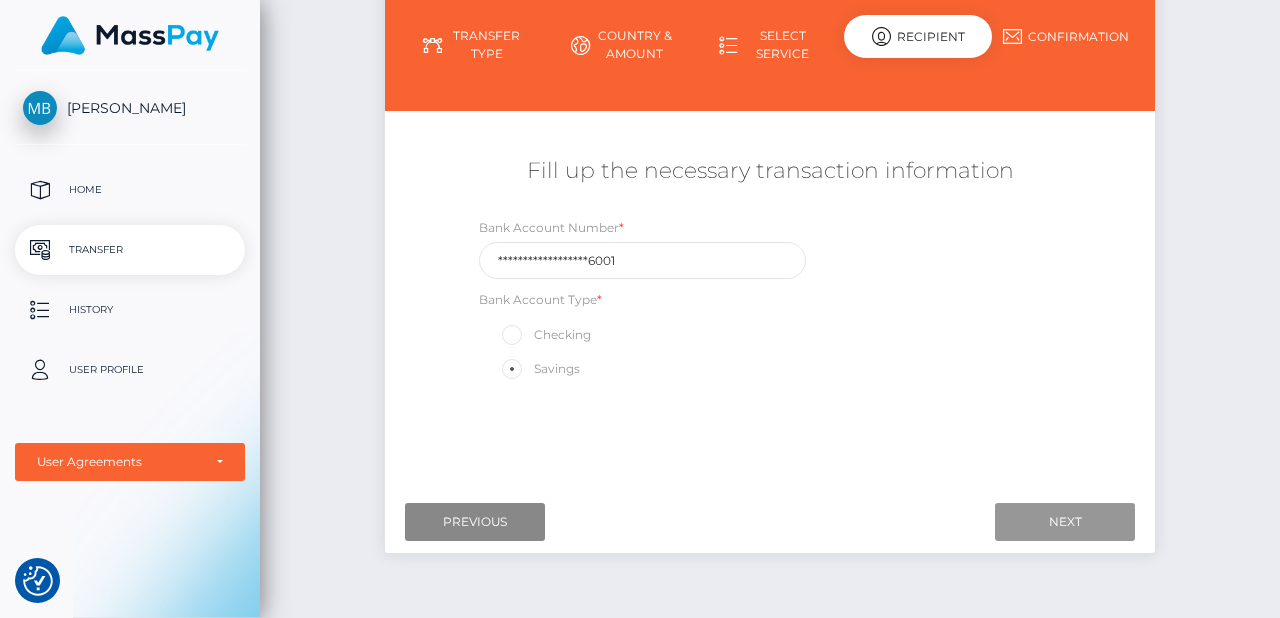 scroll, scrollTop: 205, scrollLeft: 0, axis: vertical 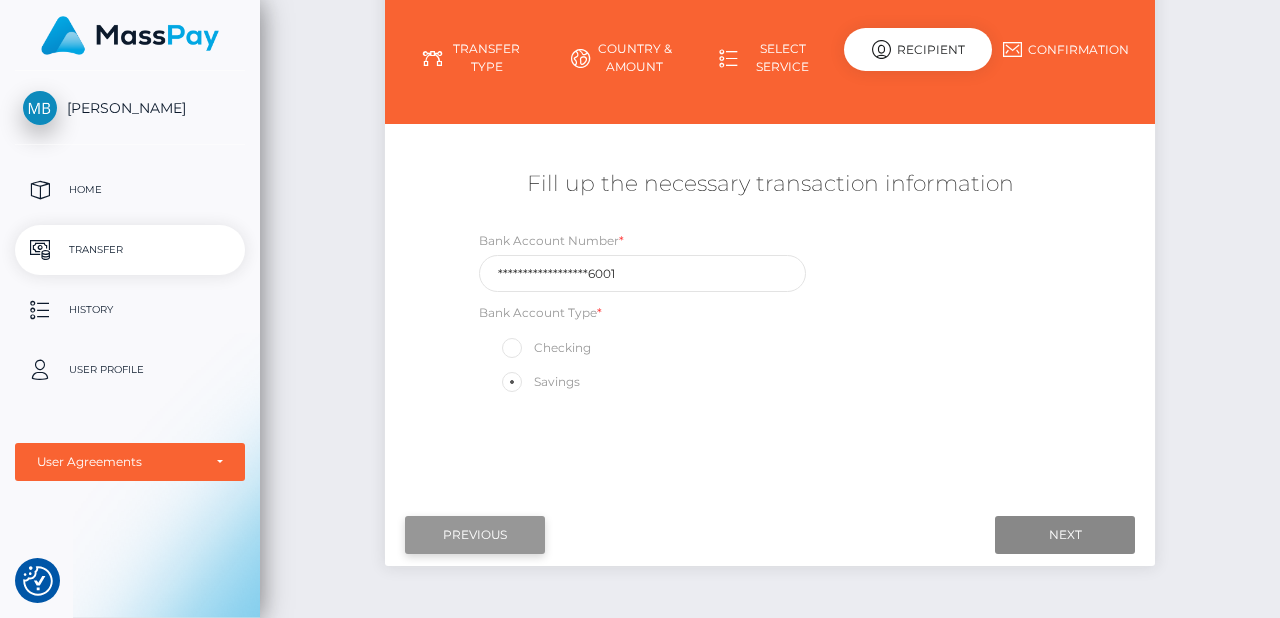 click on "Previous" at bounding box center (475, 535) 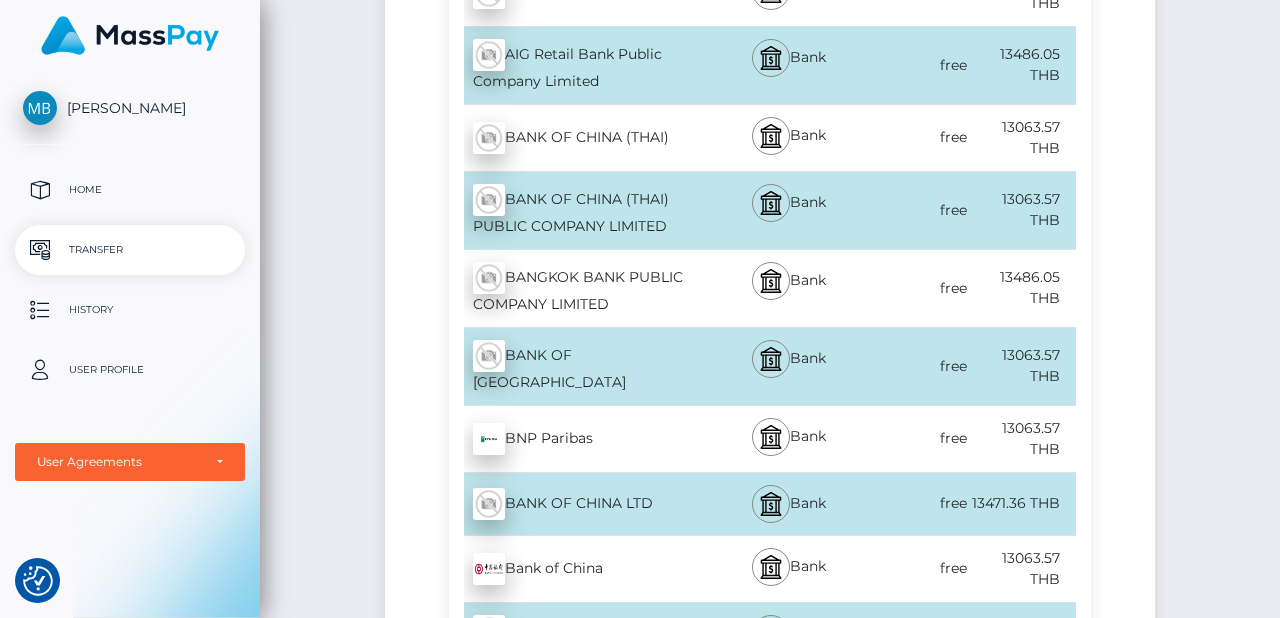 scroll, scrollTop: 1028, scrollLeft: 0, axis: vertical 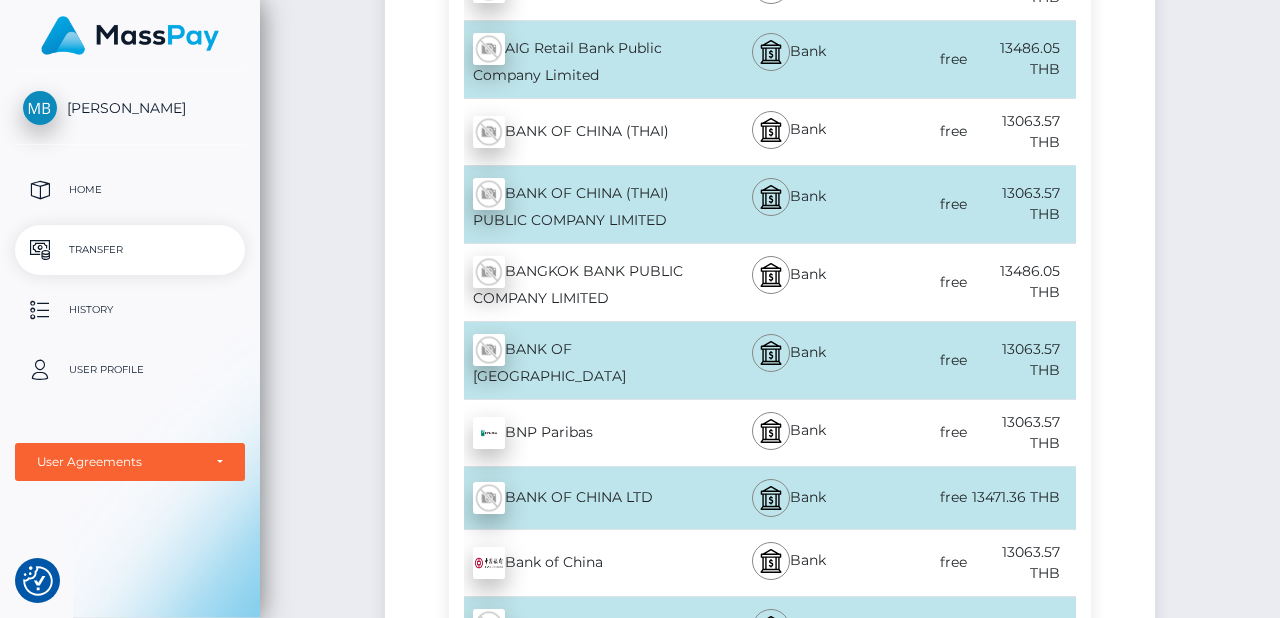 click on "BANGKOK BANK PUBLIC COMPANY LIMITED  - THB" at bounding box center [579, 282] 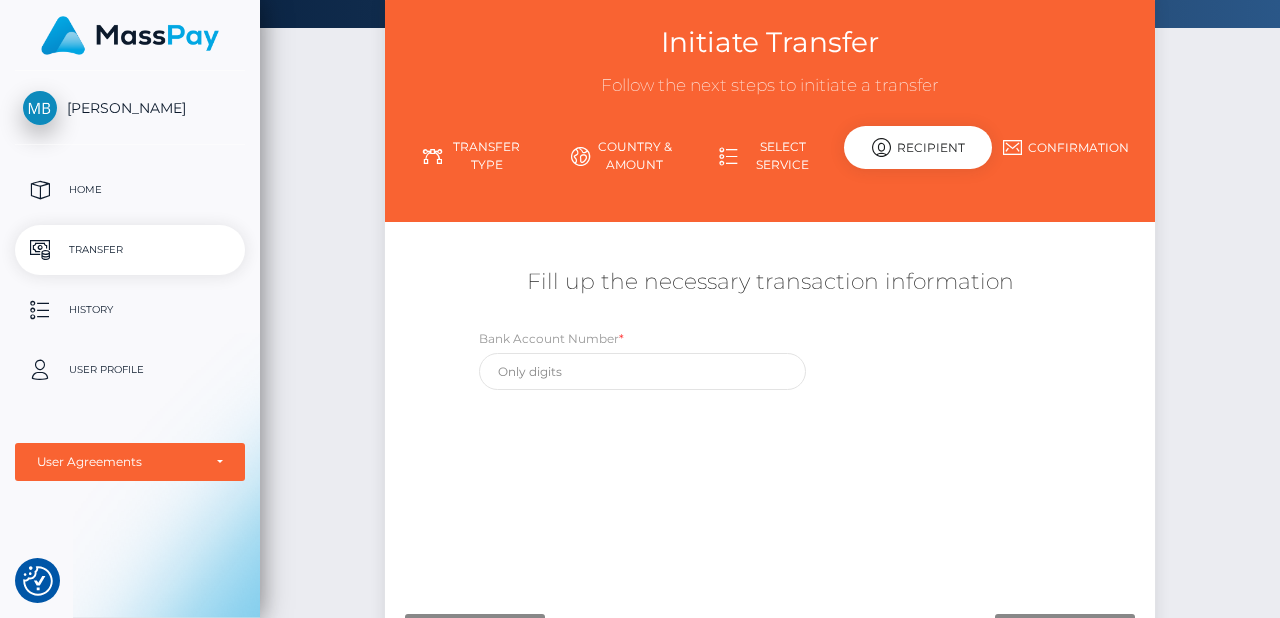 scroll, scrollTop: 158, scrollLeft: 0, axis: vertical 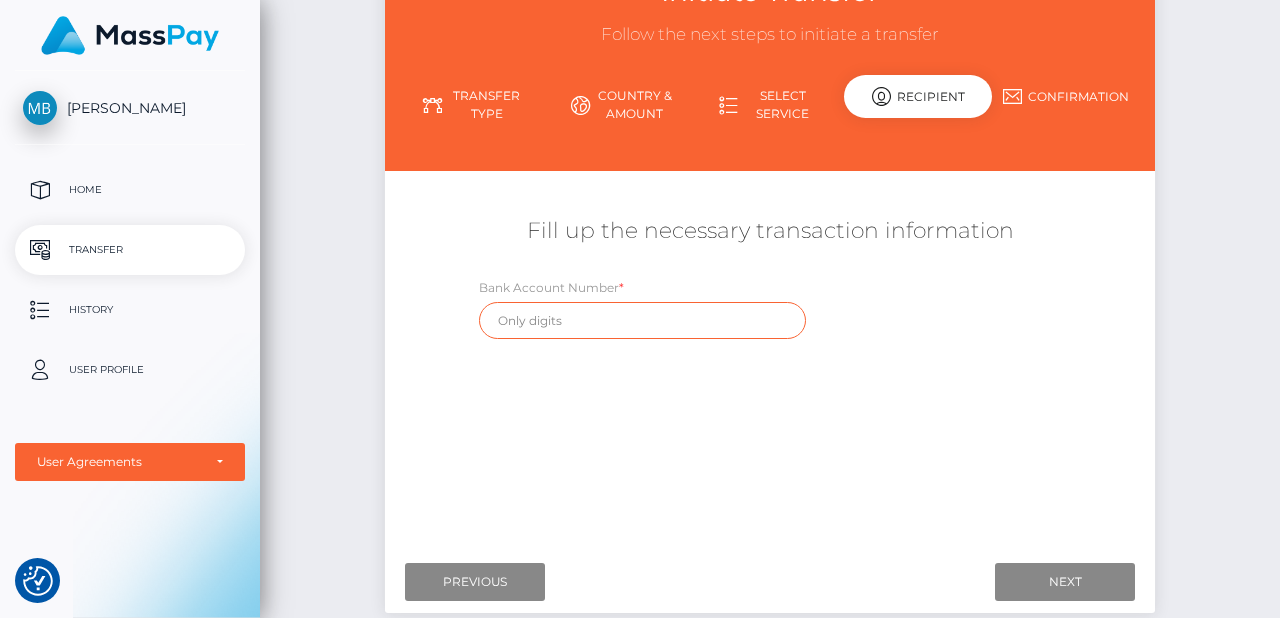 click at bounding box center [642, 320] 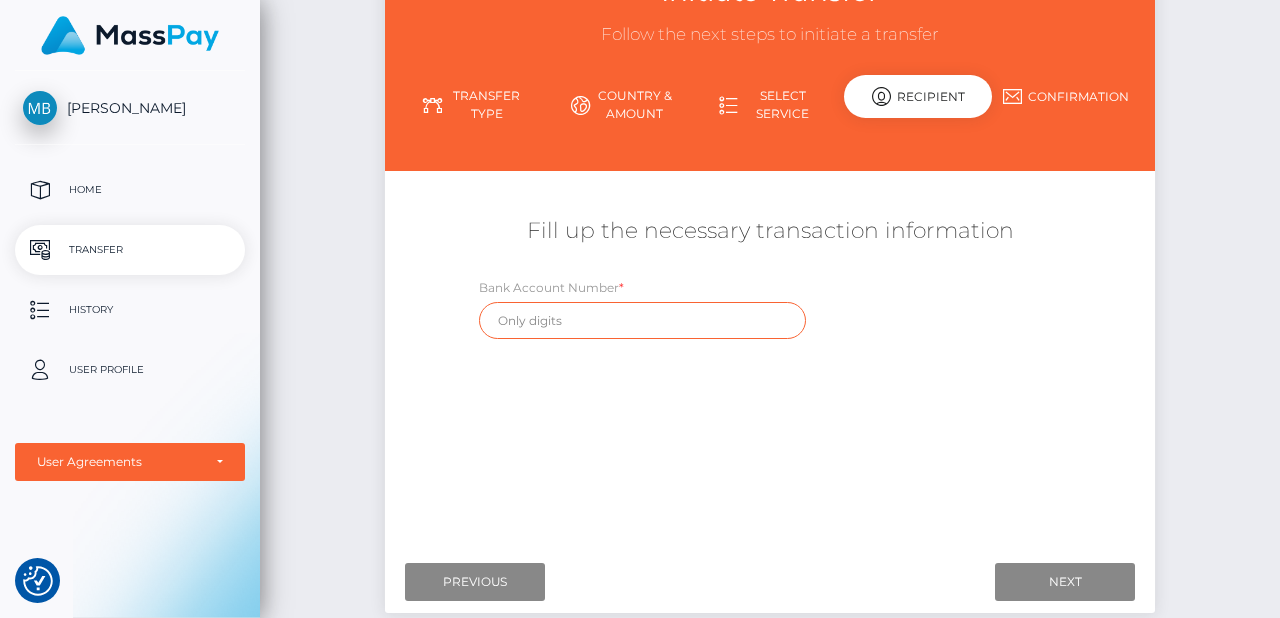 type on "6970081045" 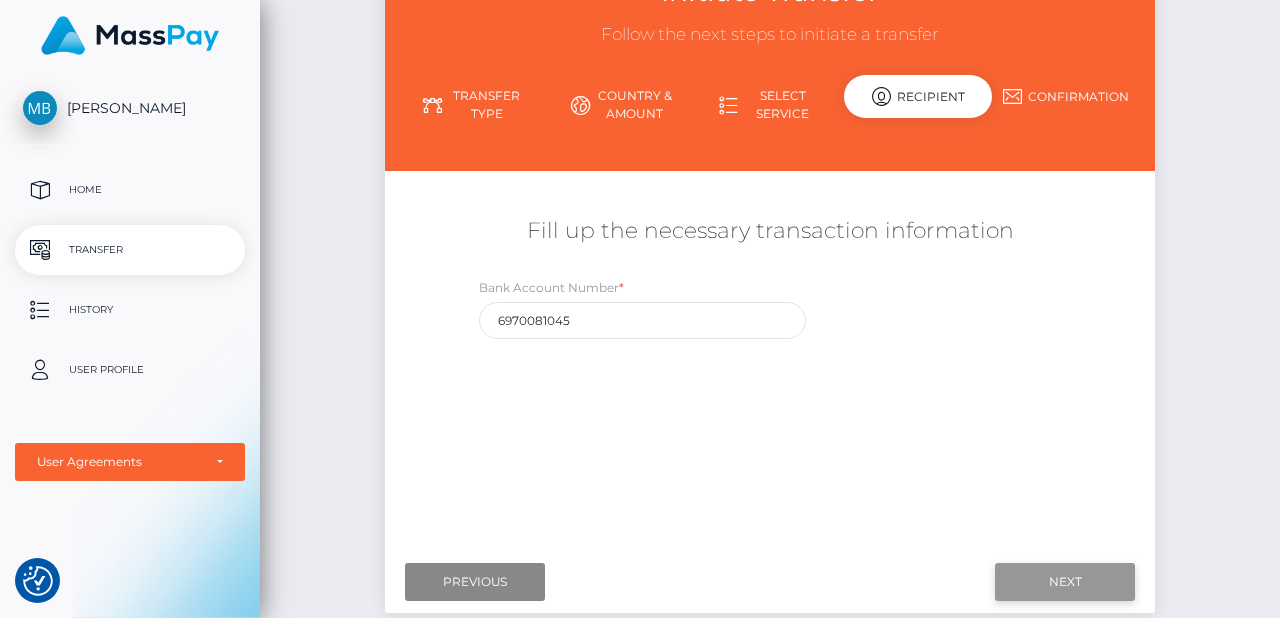 click on "Next" at bounding box center [1065, 582] 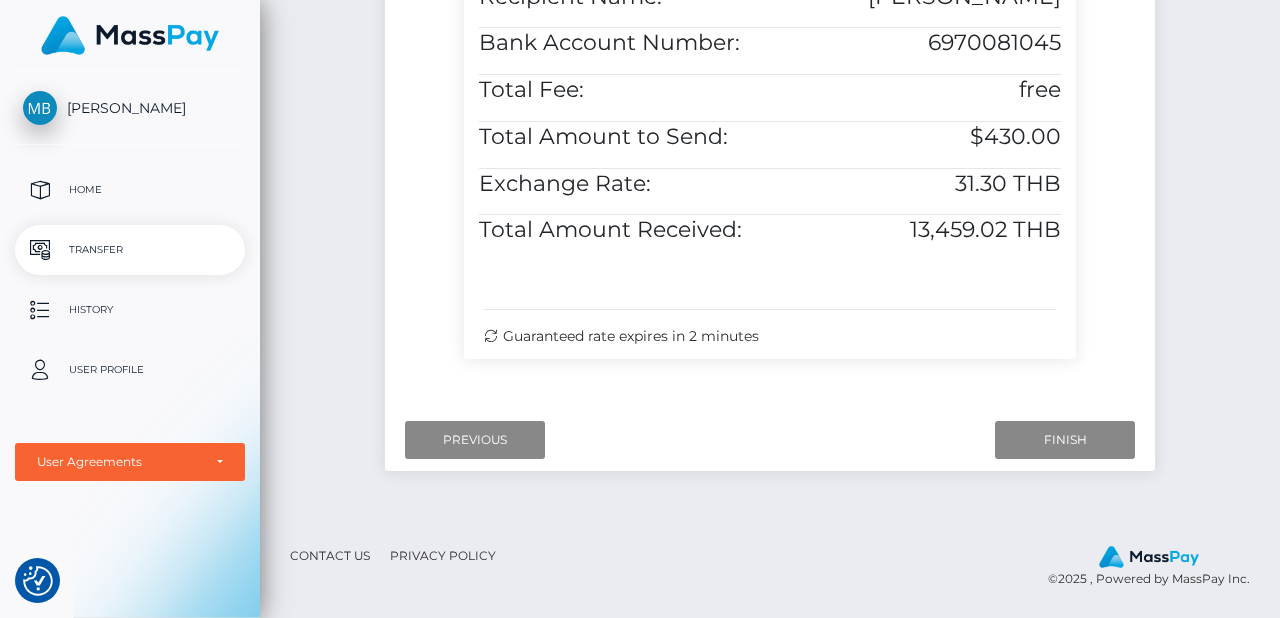 scroll, scrollTop: 714, scrollLeft: 0, axis: vertical 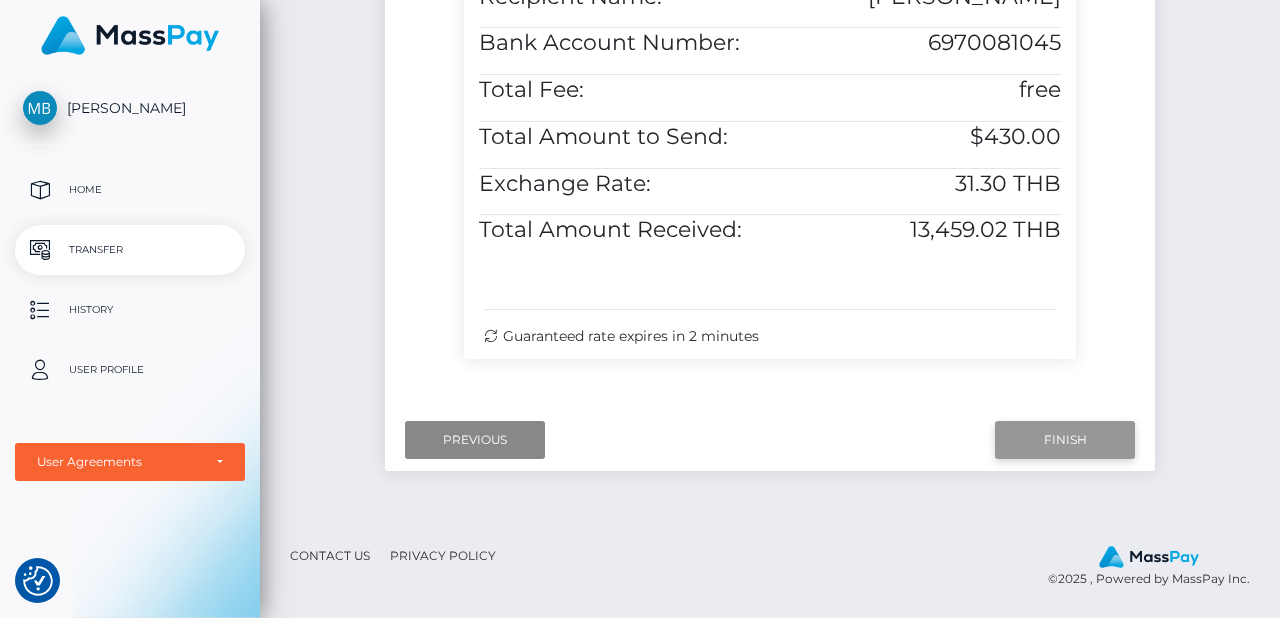click on "Finish" at bounding box center (1065, 440) 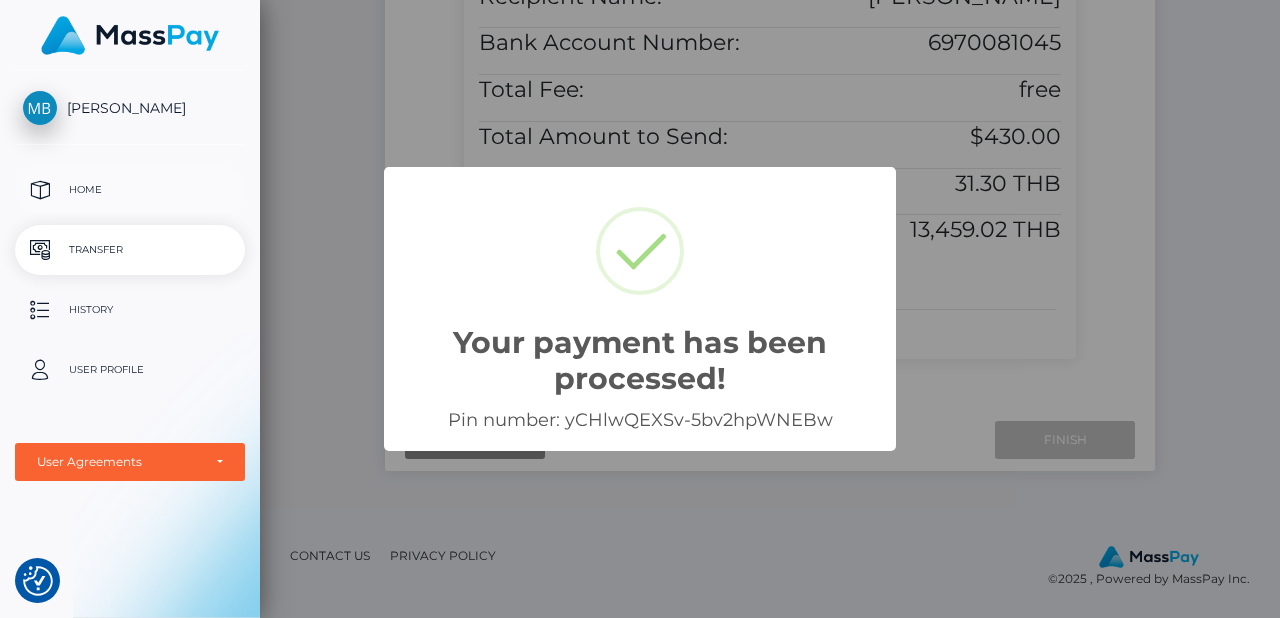 click on "Home" at bounding box center [130, 190] 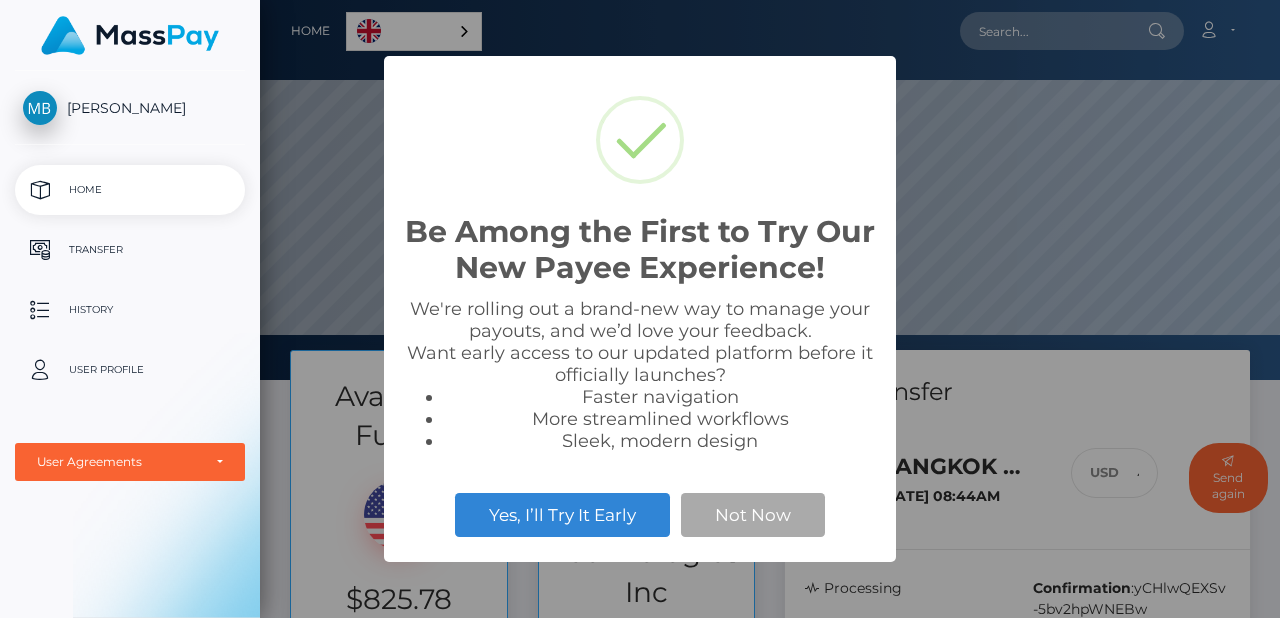 scroll, scrollTop: 0, scrollLeft: 0, axis: both 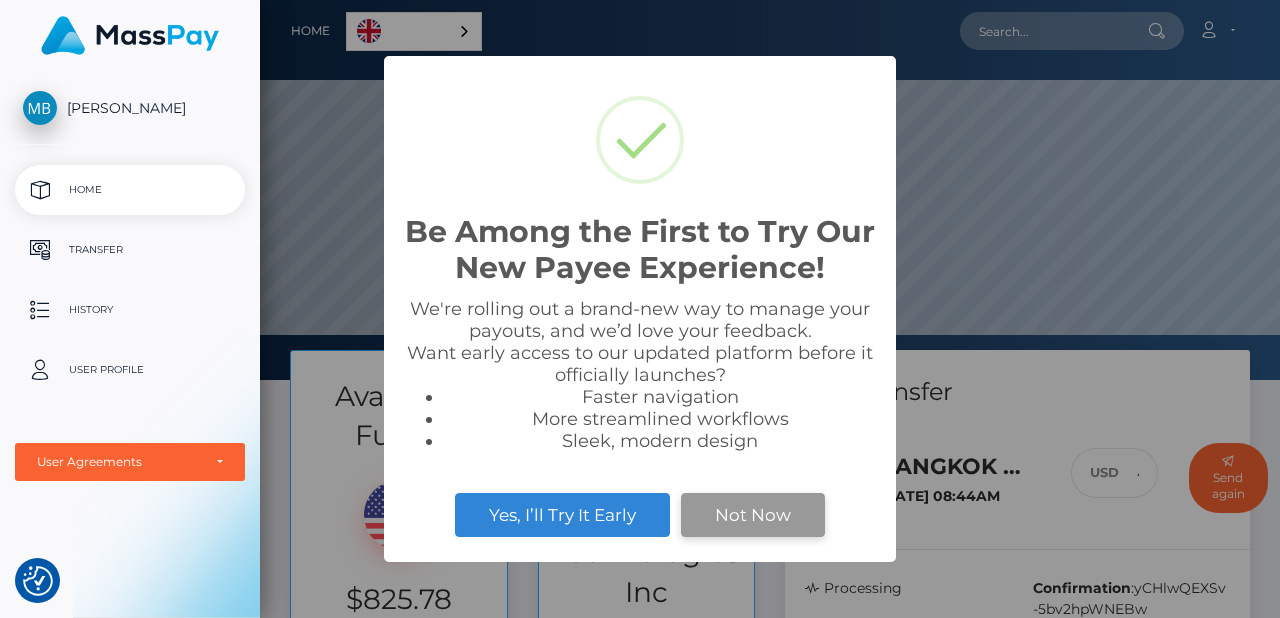 click on "Not Now" at bounding box center [753, 515] 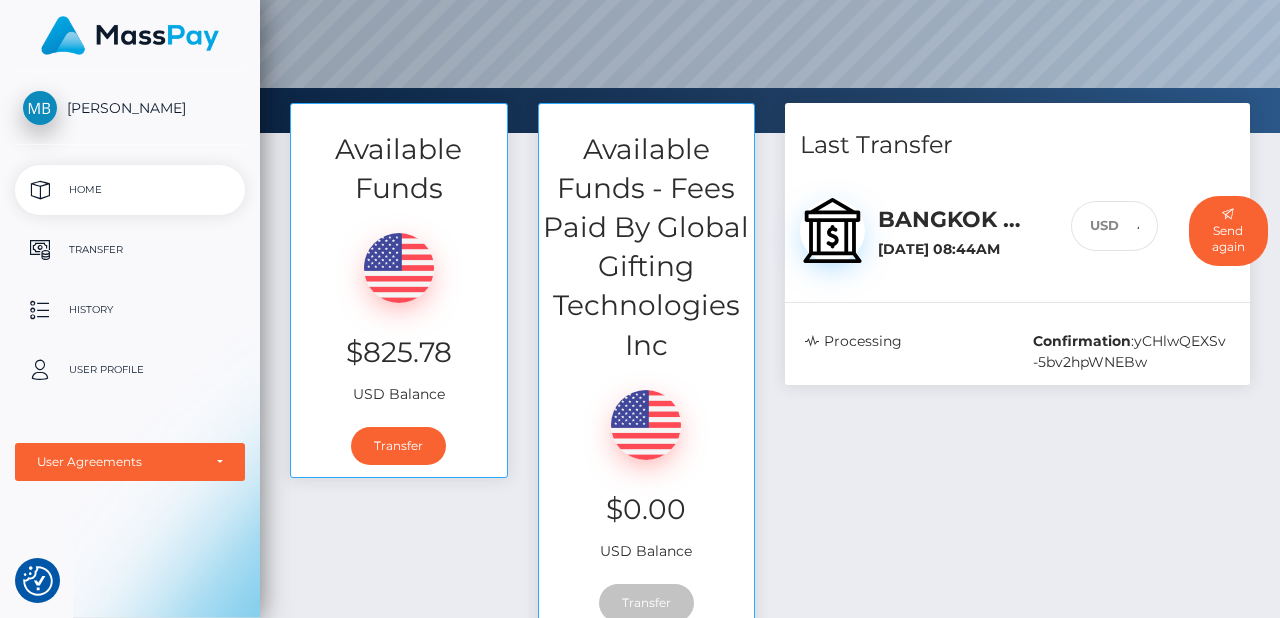 scroll, scrollTop: 259, scrollLeft: 0, axis: vertical 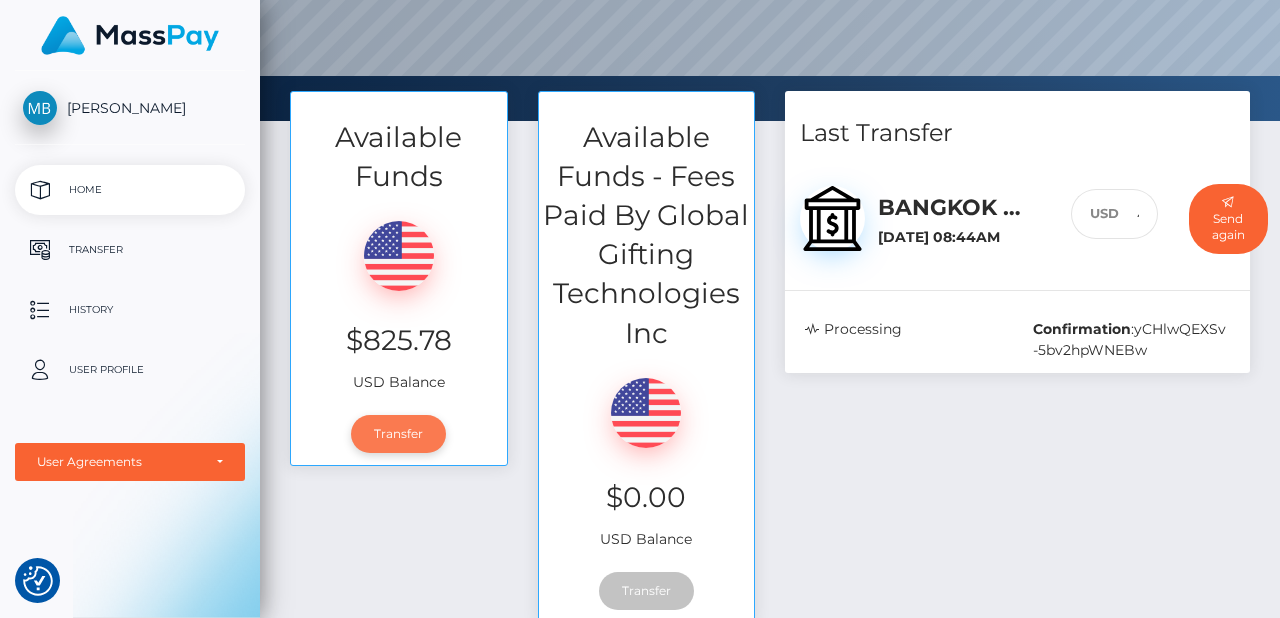 click on "Transfer" at bounding box center [398, 434] 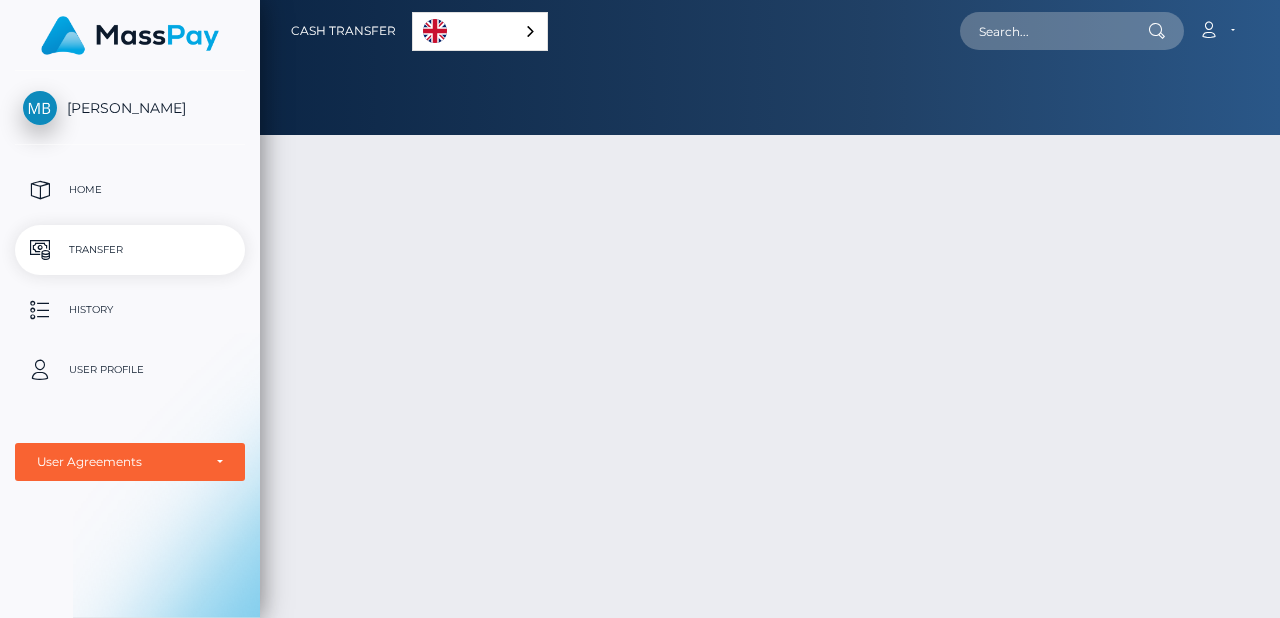 scroll, scrollTop: 0, scrollLeft: 0, axis: both 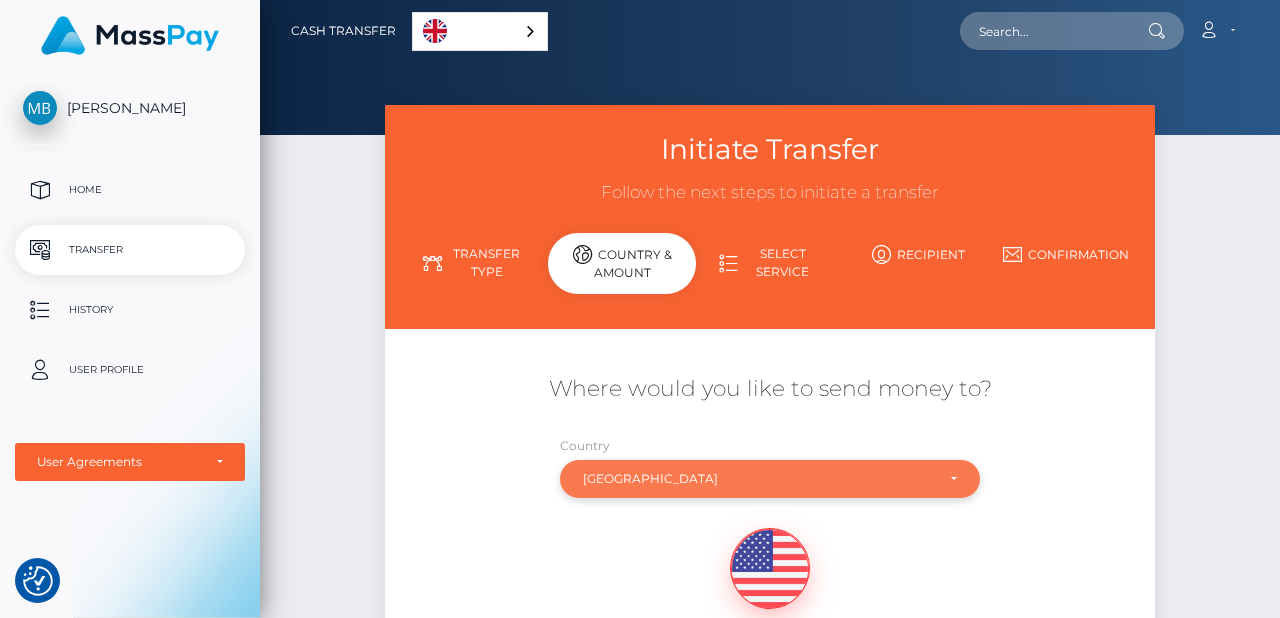 click on "[GEOGRAPHIC_DATA]" at bounding box center (758, 479) 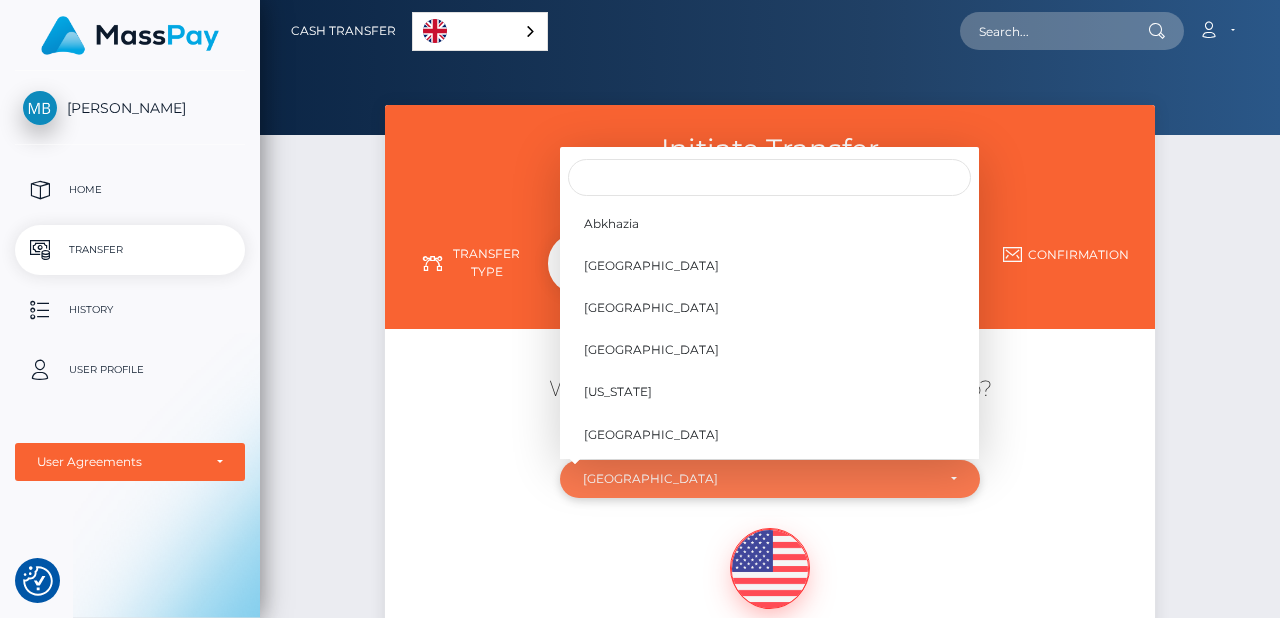 scroll, scrollTop: 8177, scrollLeft: 0, axis: vertical 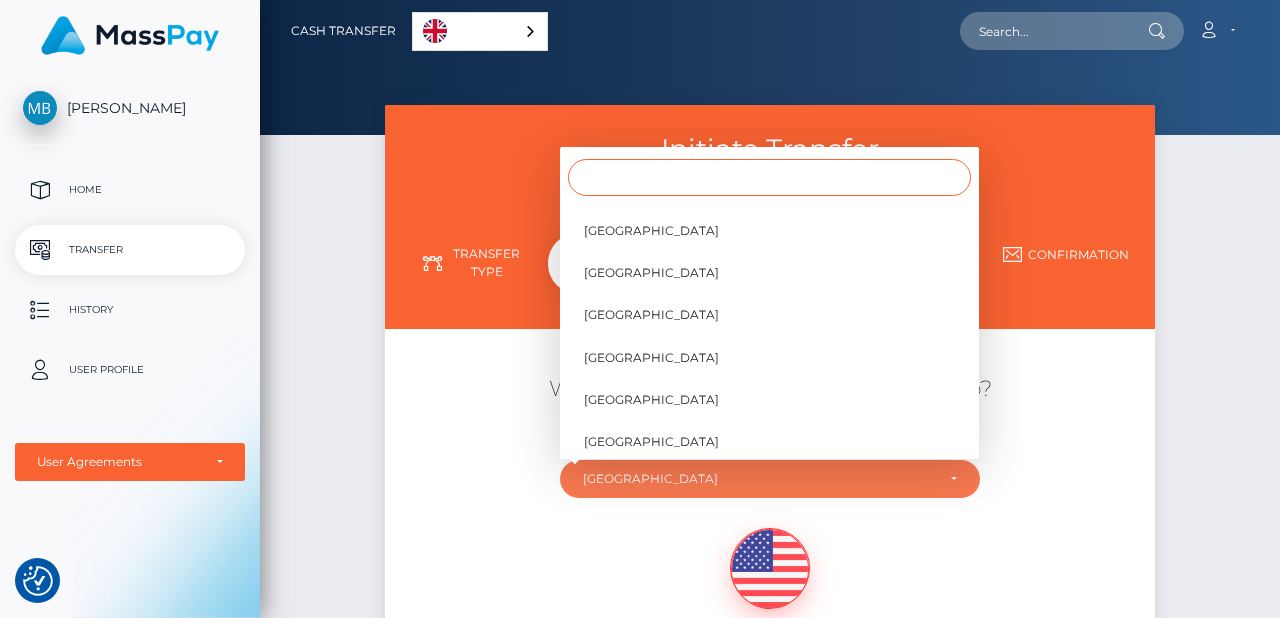 click at bounding box center (769, 177) 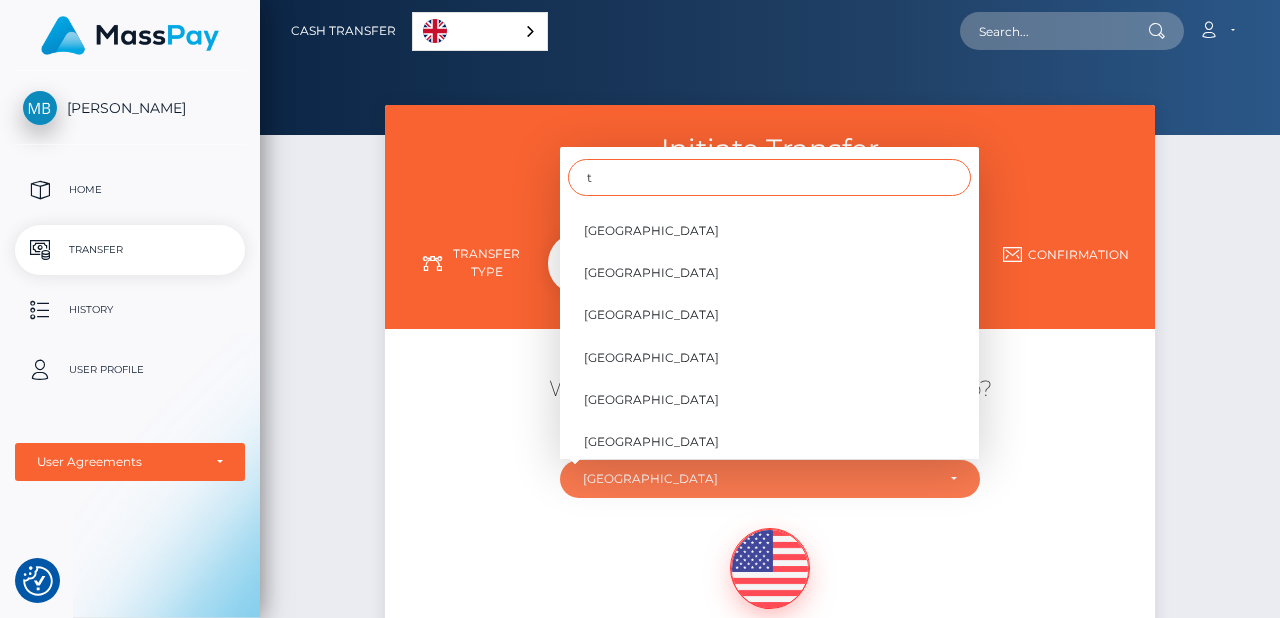 scroll, scrollTop: 0, scrollLeft: 0, axis: both 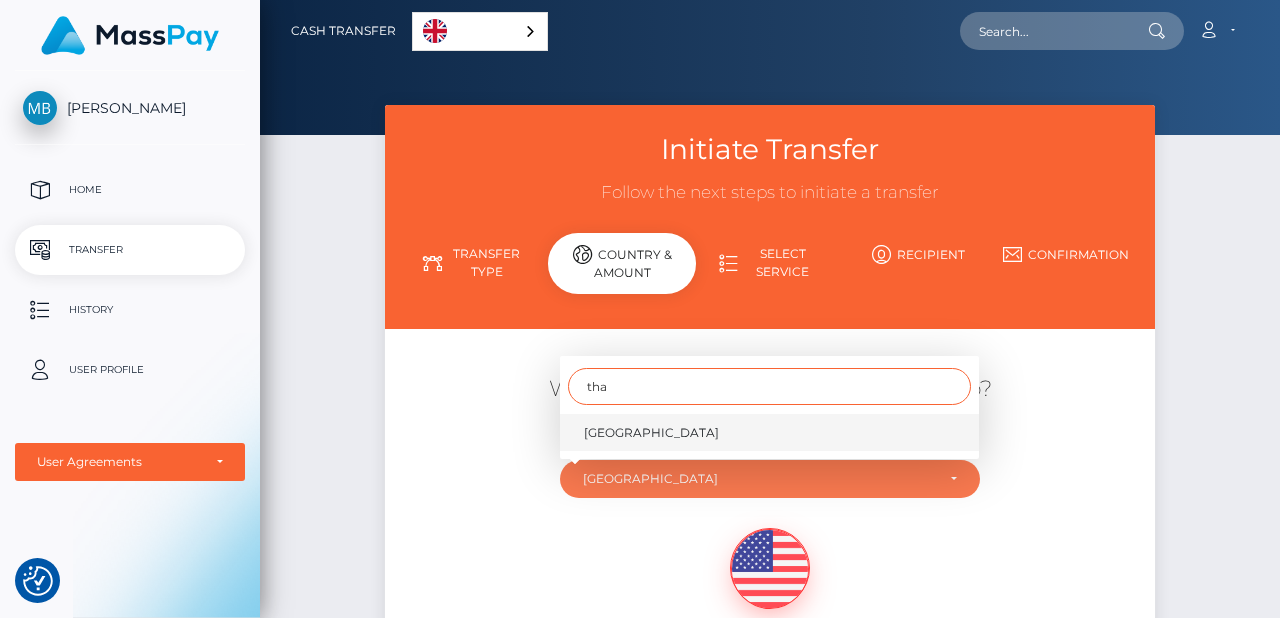 type on "tha" 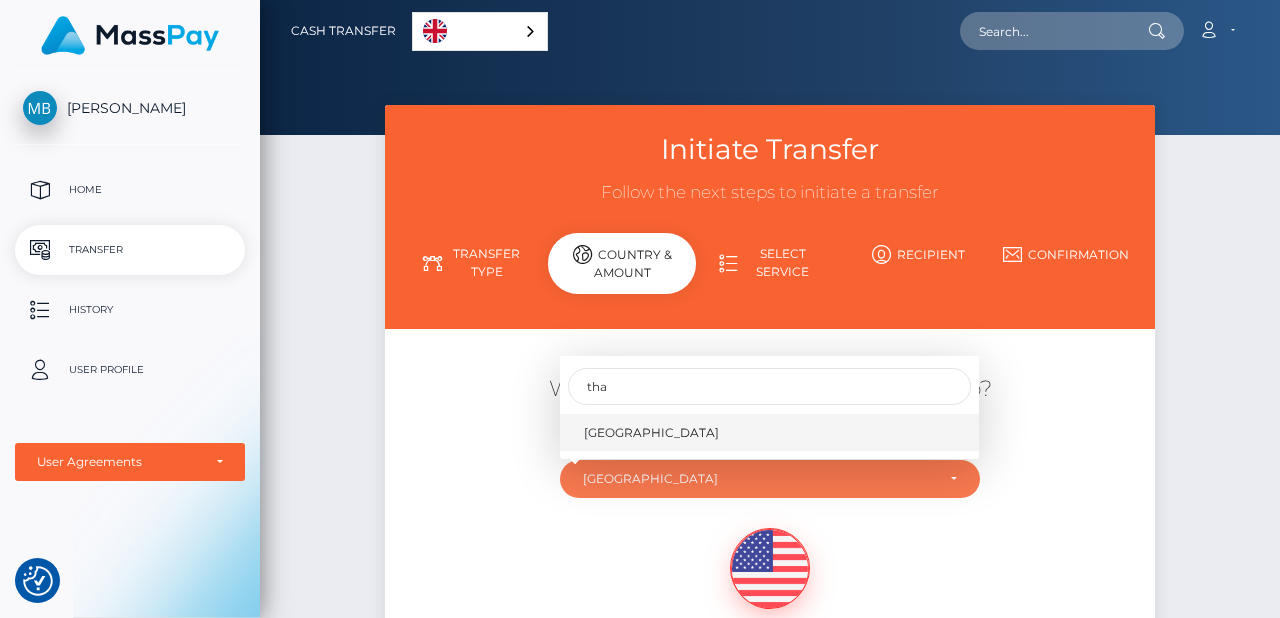 click on "[GEOGRAPHIC_DATA]" at bounding box center [769, 432] 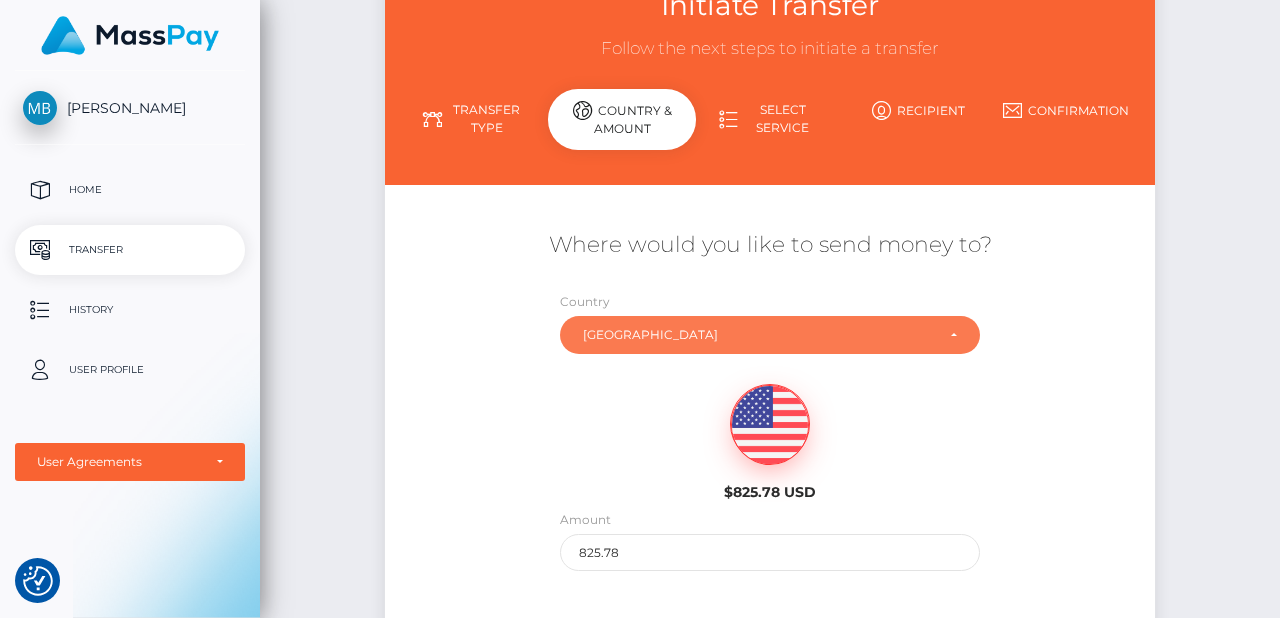 scroll, scrollTop: 346, scrollLeft: 0, axis: vertical 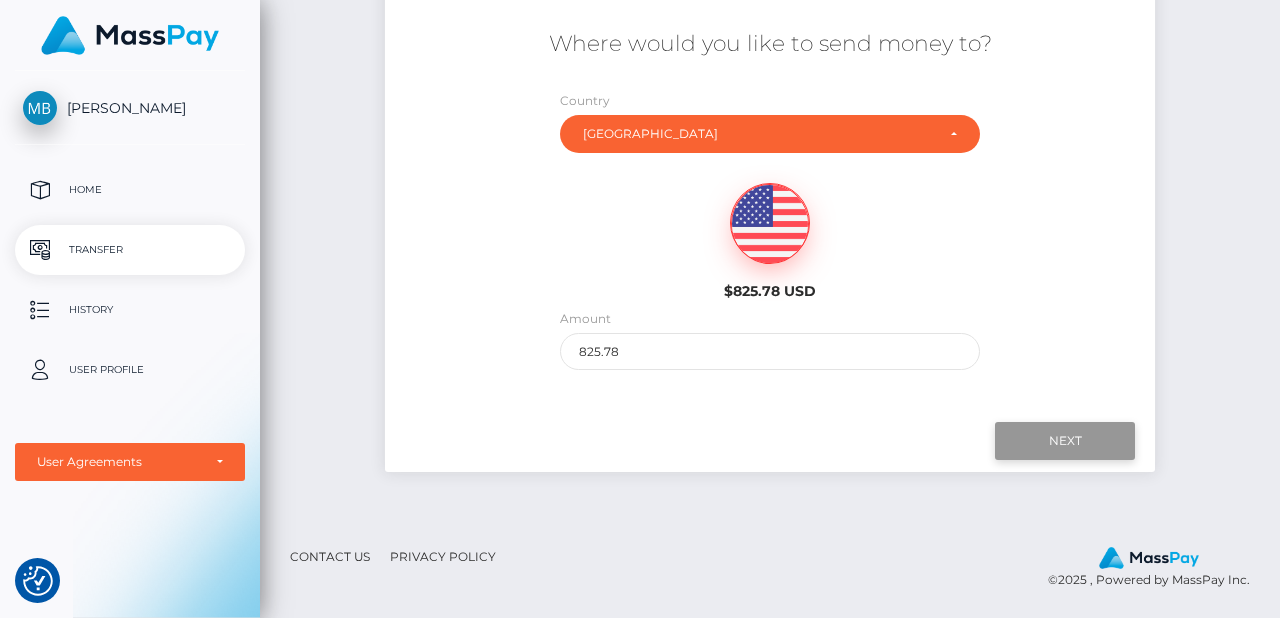 click on "Next" at bounding box center [1065, 441] 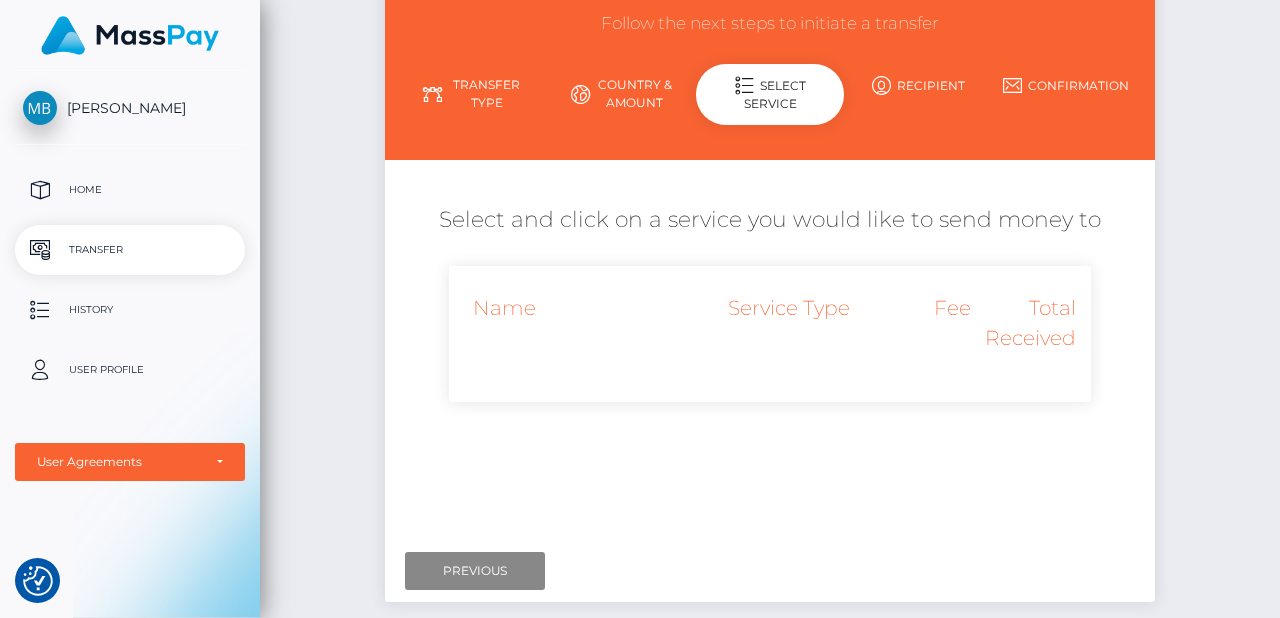 scroll, scrollTop: 0, scrollLeft: 0, axis: both 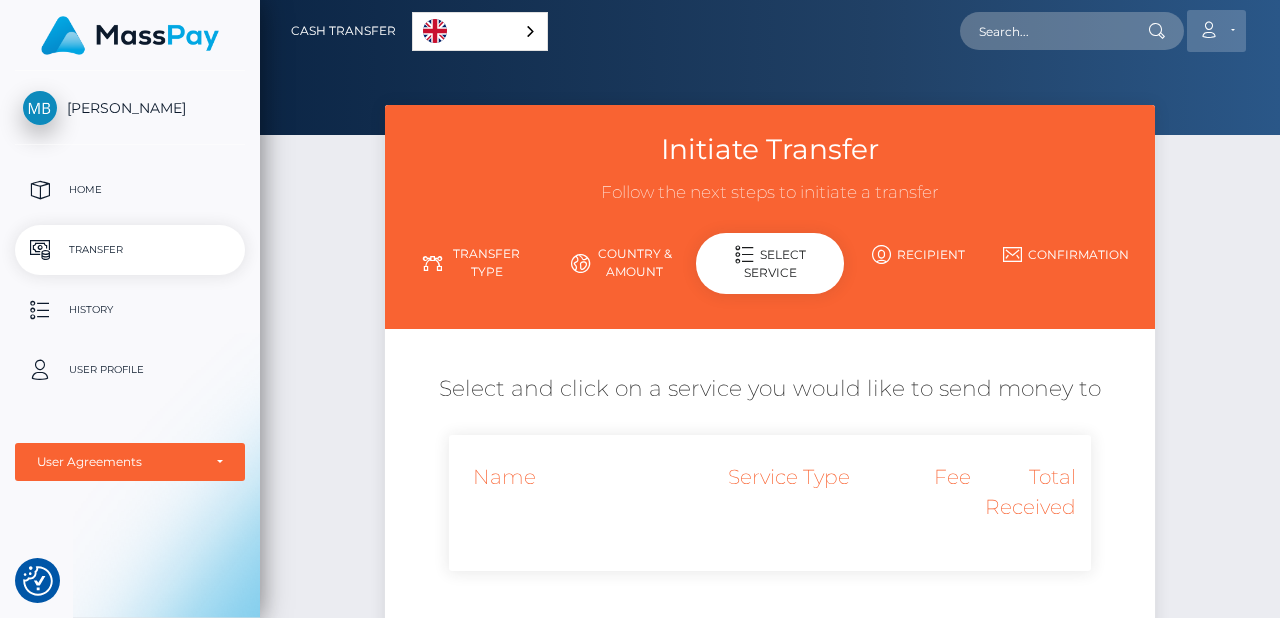 click at bounding box center [1208, 30] 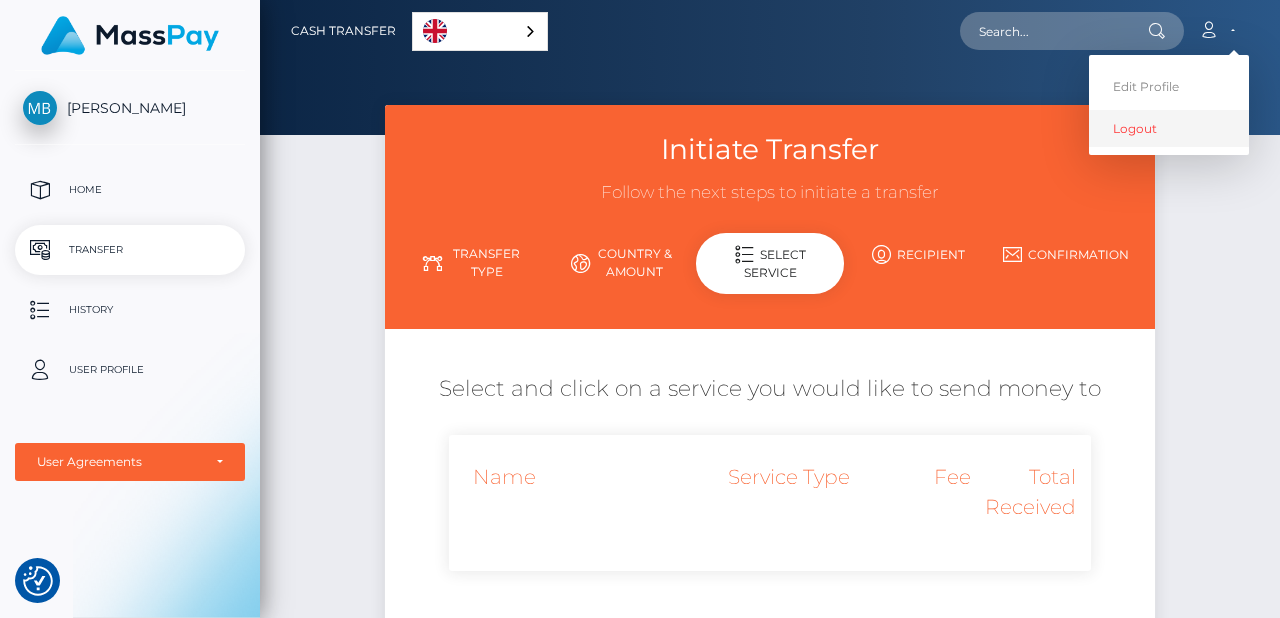 click on "Logout" at bounding box center [1169, 128] 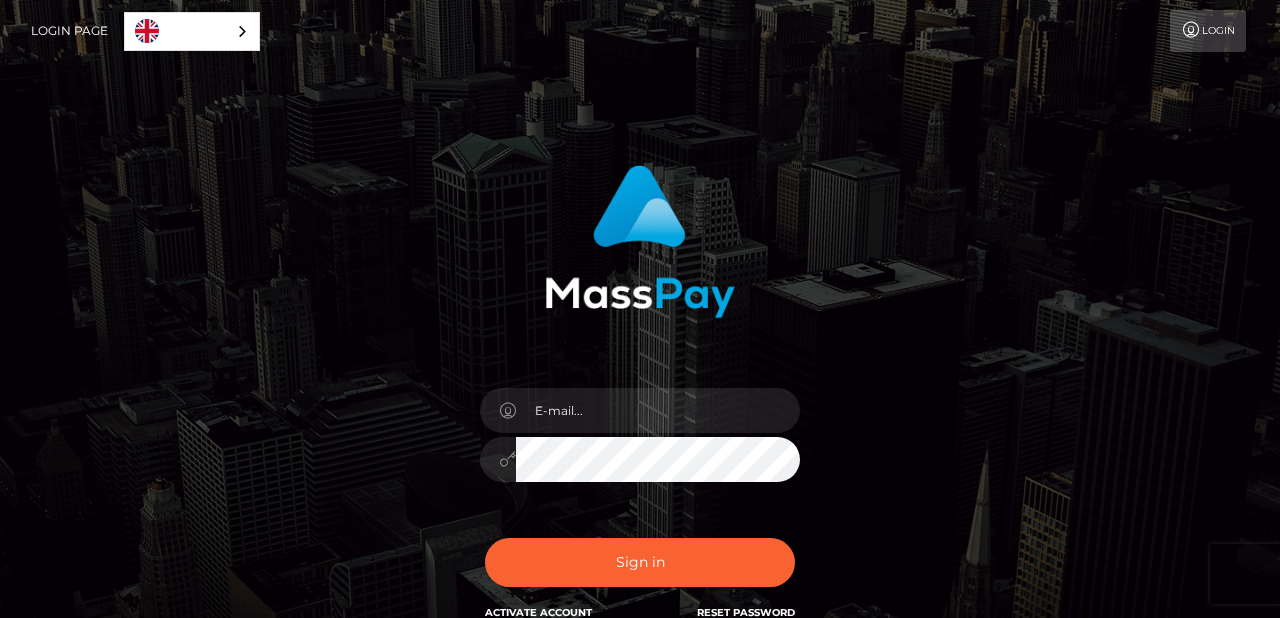 scroll, scrollTop: 0, scrollLeft: 0, axis: both 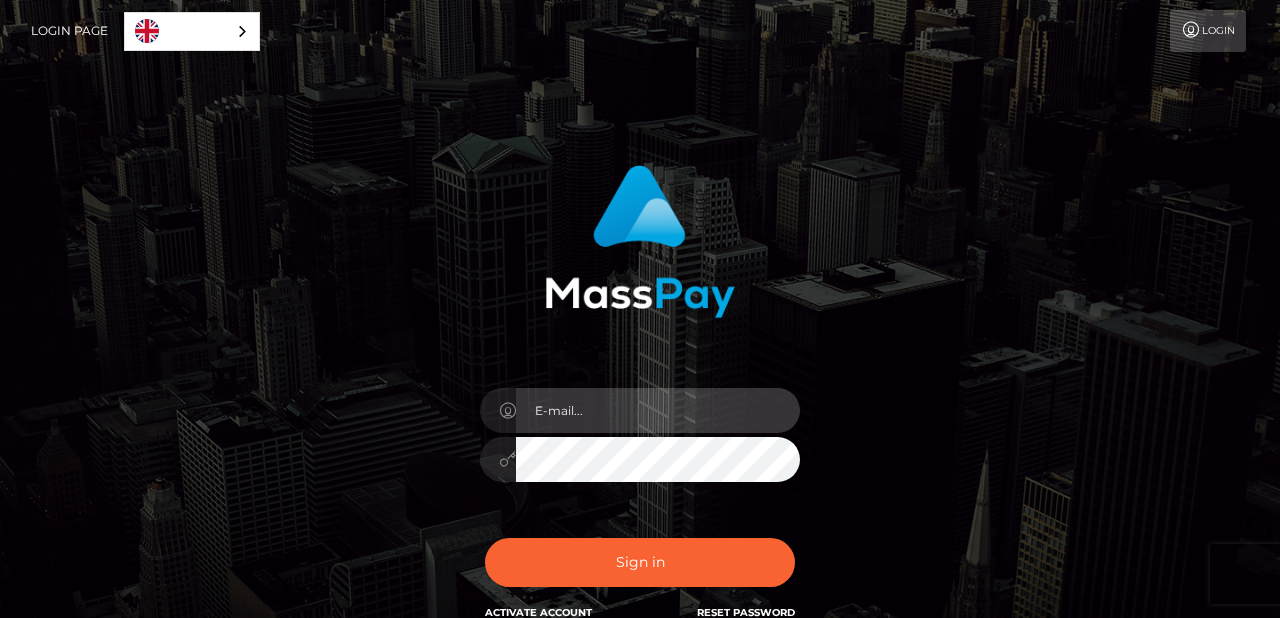 type on "selenafitxxx@gmail.com" 